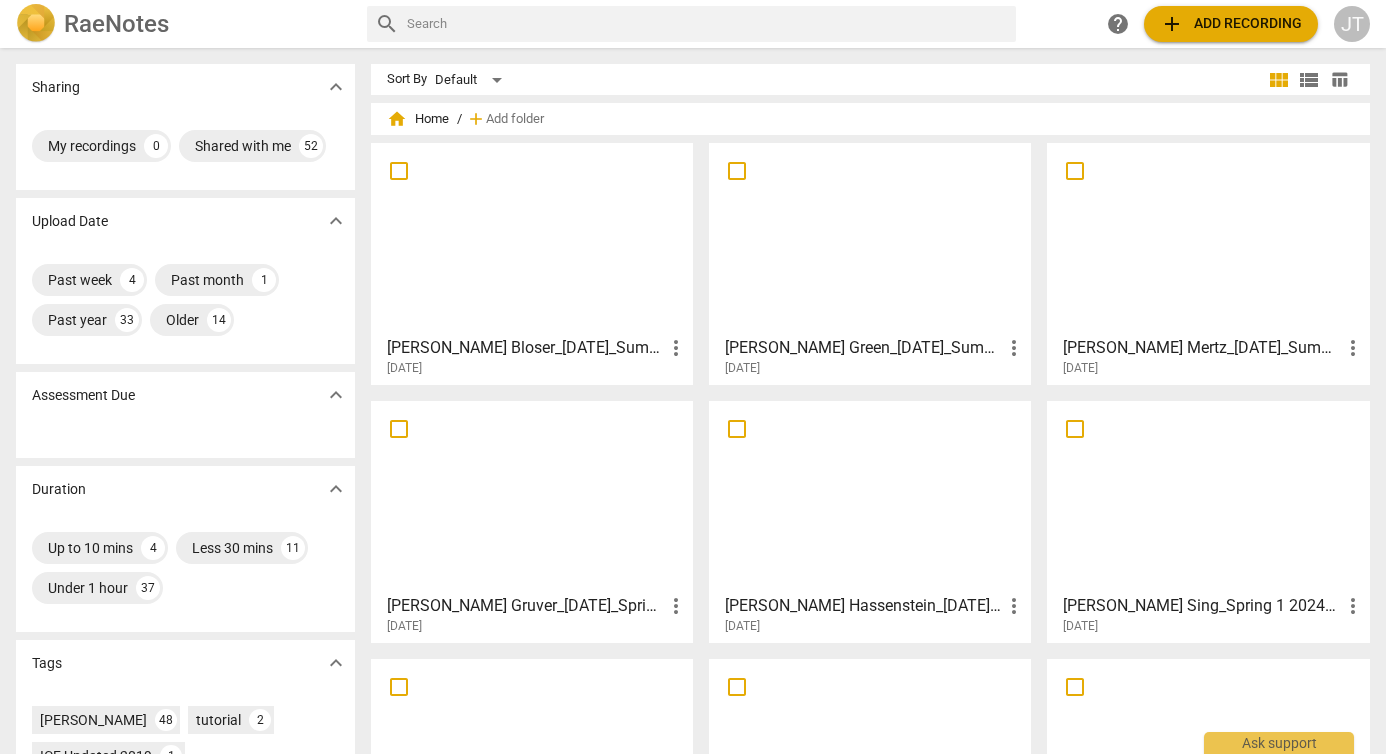 scroll, scrollTop: 0, scrollLeft: 0, axis: both 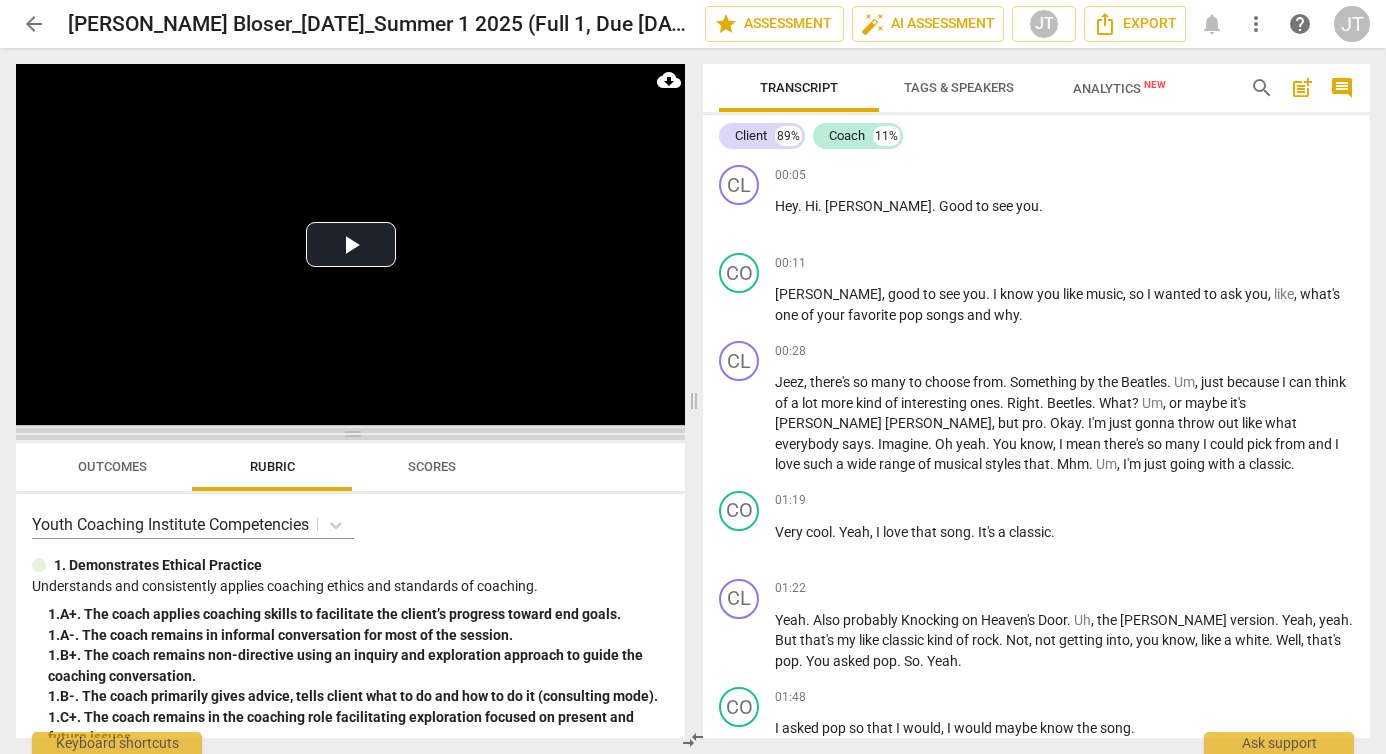 drag, startPoint x: 347, startPoint y: 268, endPoint x: 355, endPoint y: 435, distance: 167.19151 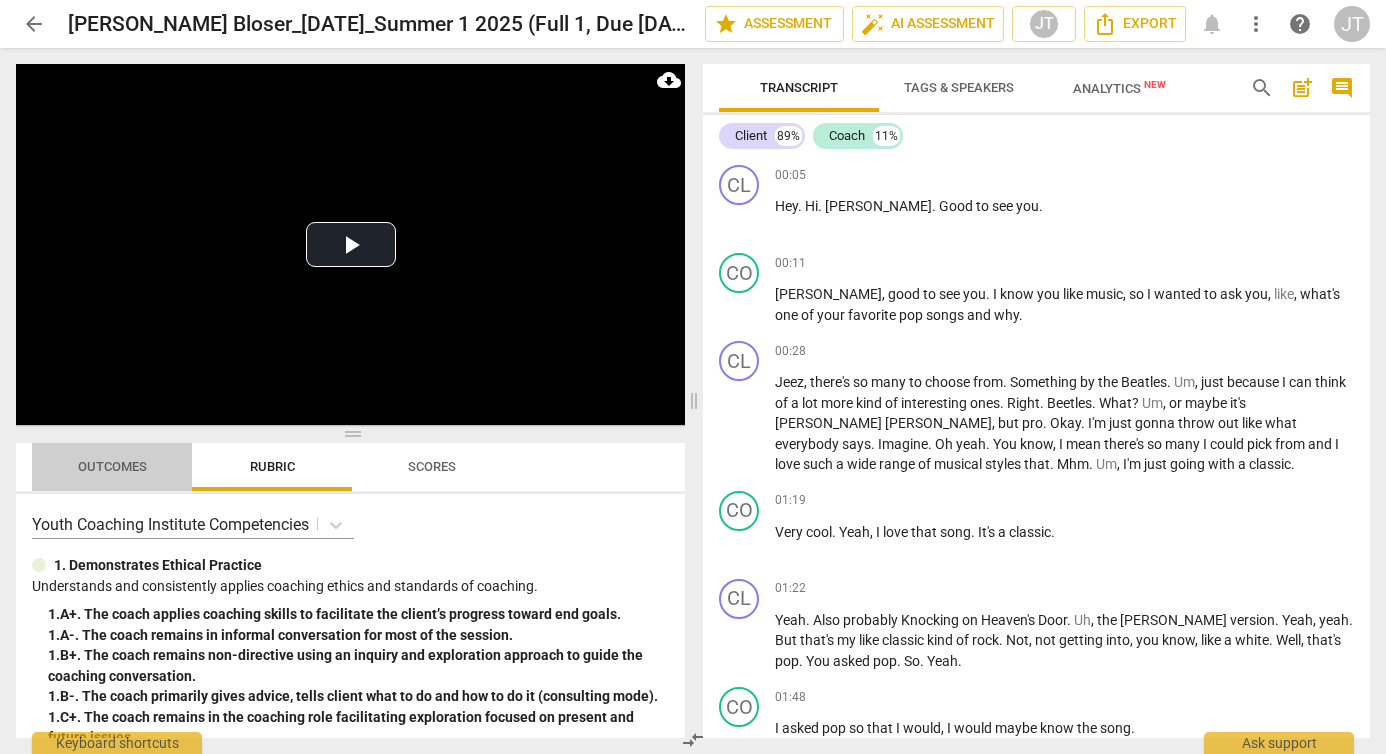 click on "Outcomes" at bounding box center (112, 467) 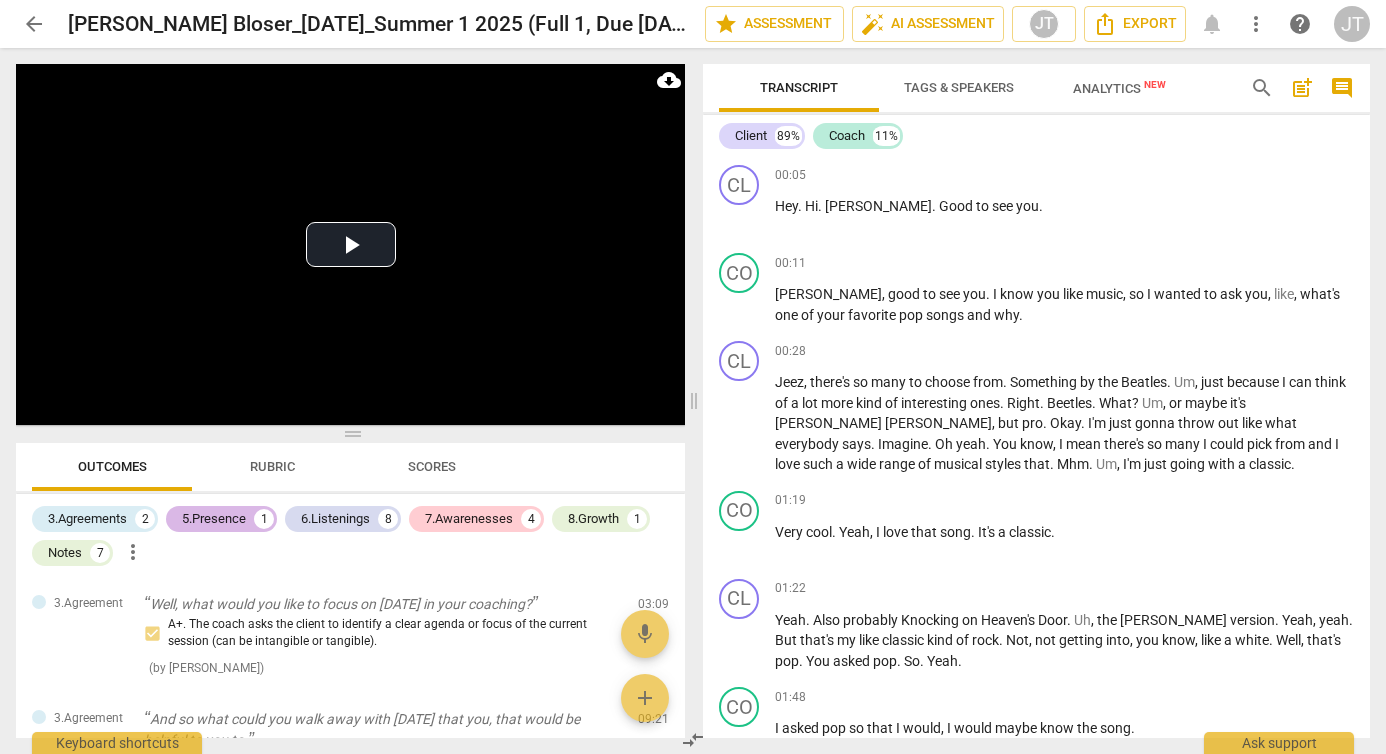 click on "5.Presence" at bounding box center [214, 519] 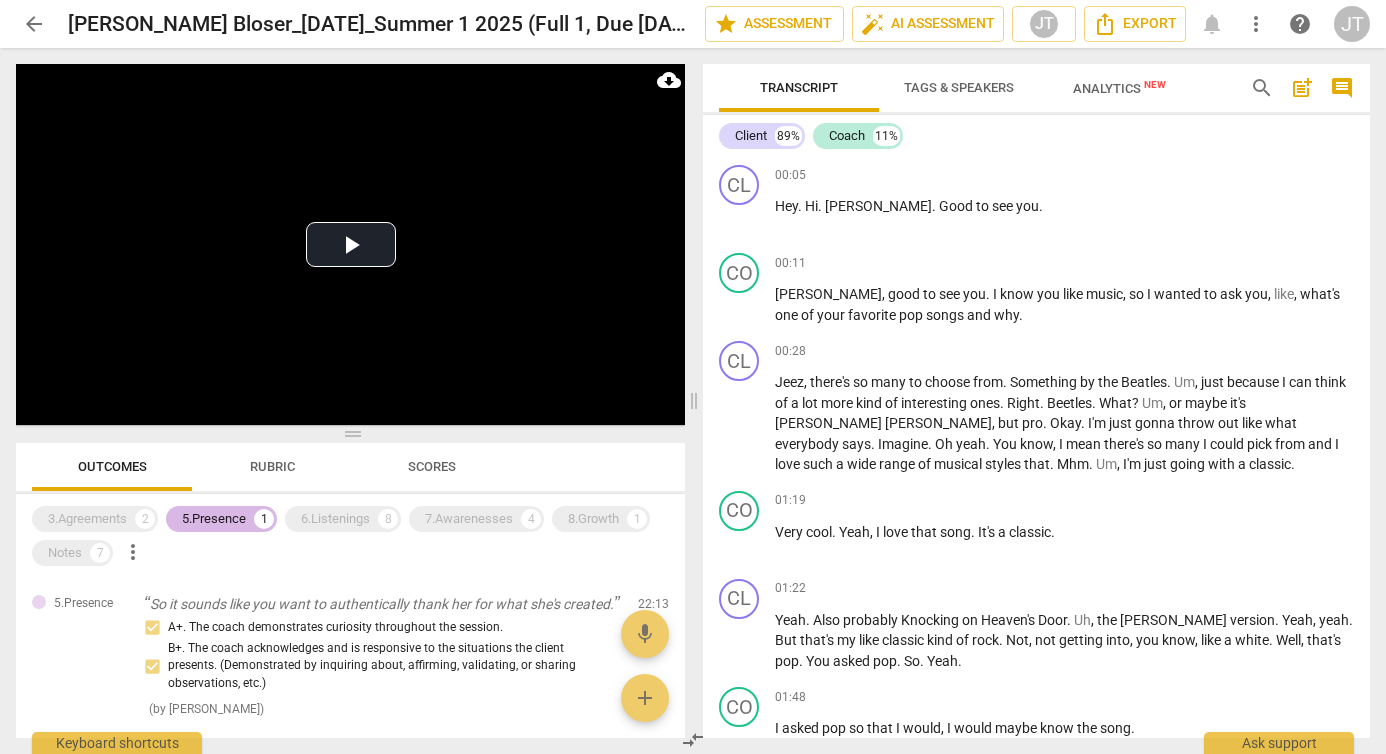 click on "5.Presence" at bounding box center [214, 519] 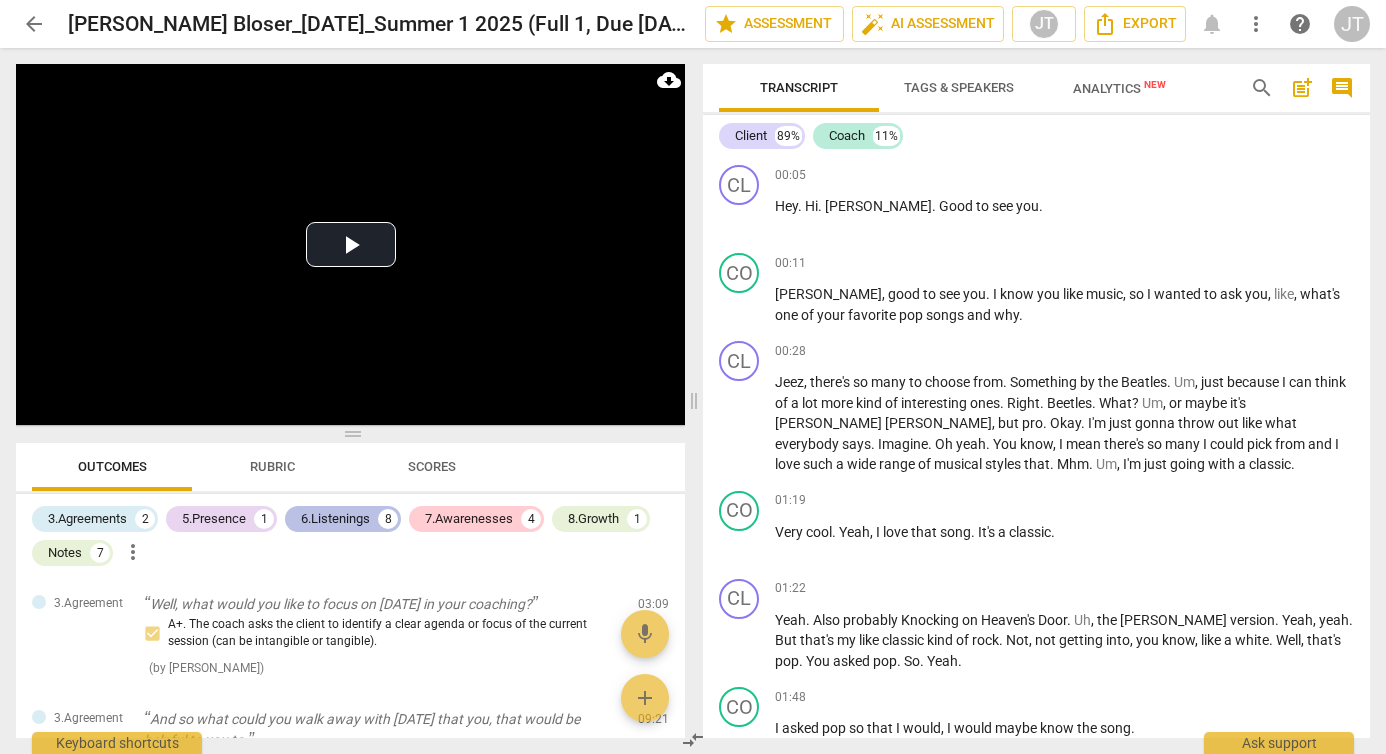 click on "6.Listenings" at bounding box center (335, 519) 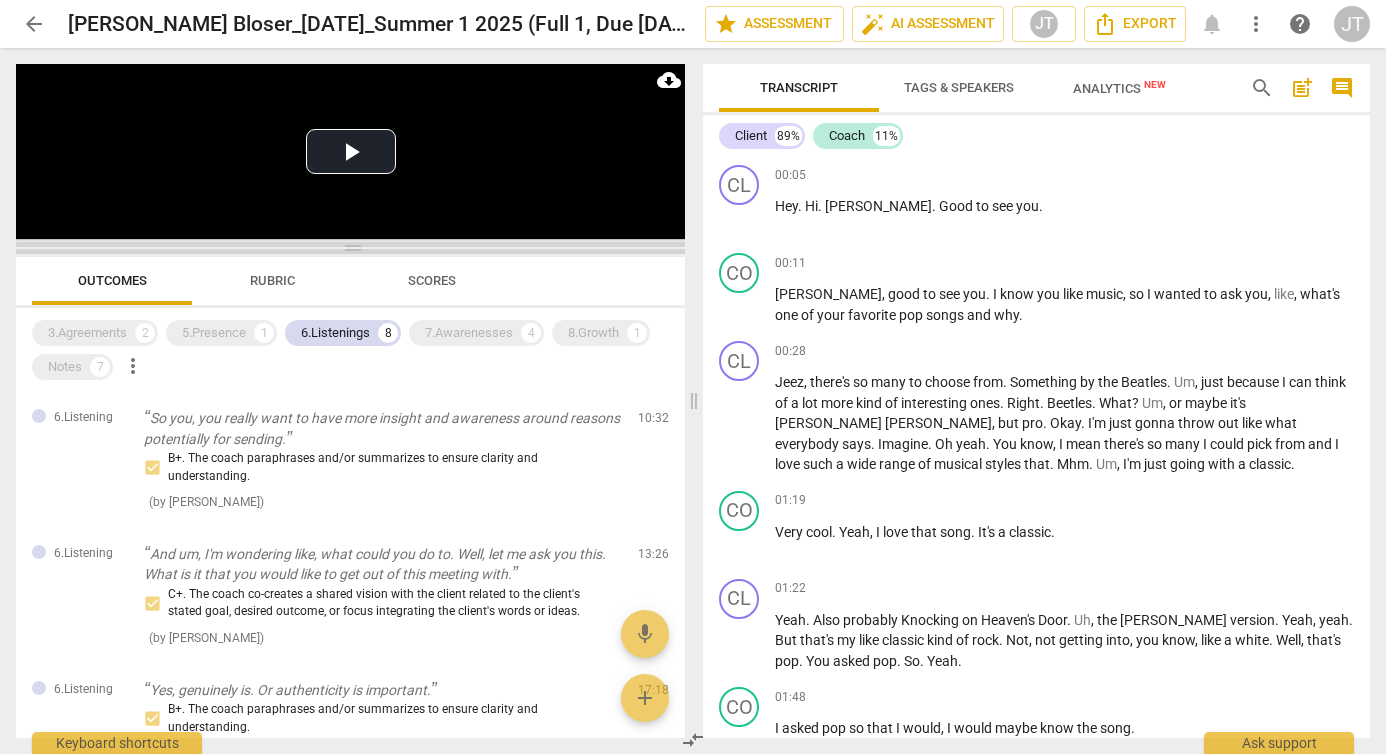 drag, startPoint x: 353, startPoint y: 439, endPoint x: 336, endPoint y: 253, distance: 186.77527 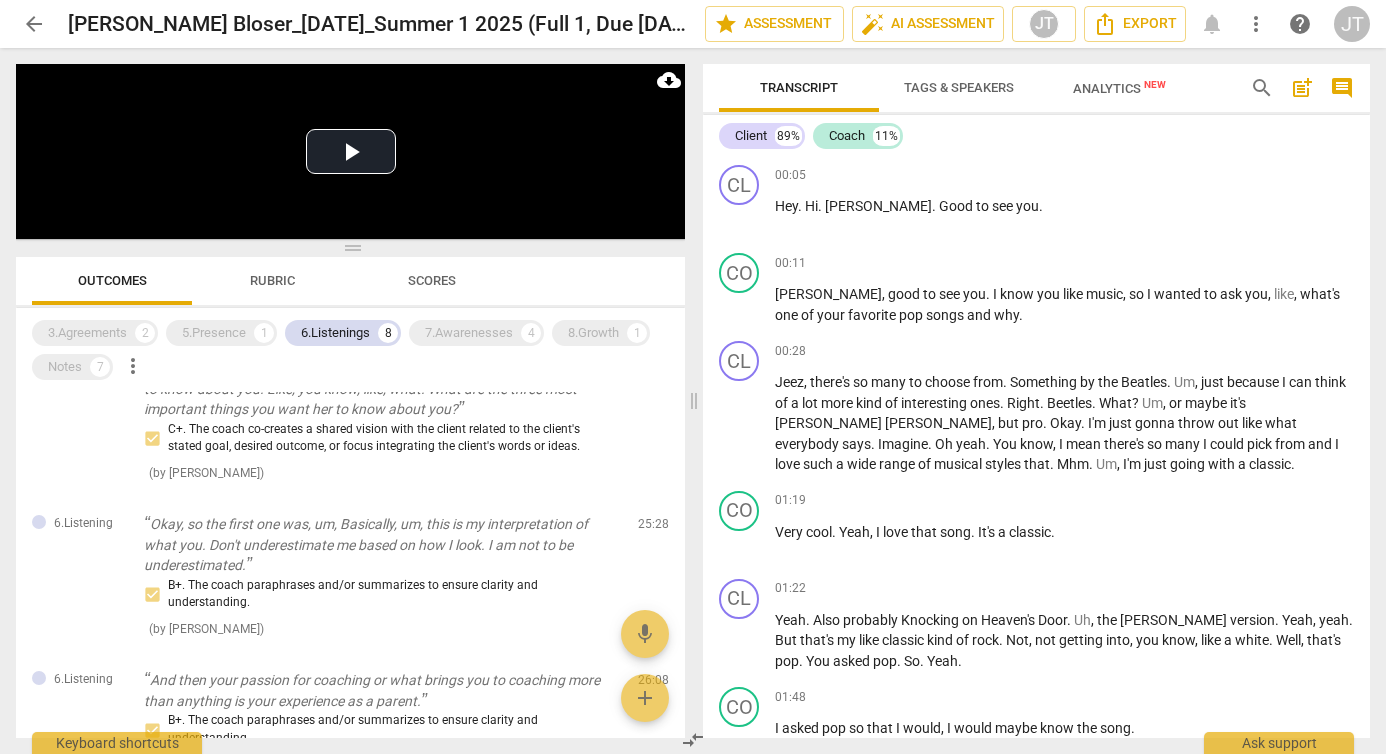 scroll, scrollTop: 909, scrollLeft: 0, axis: vertical 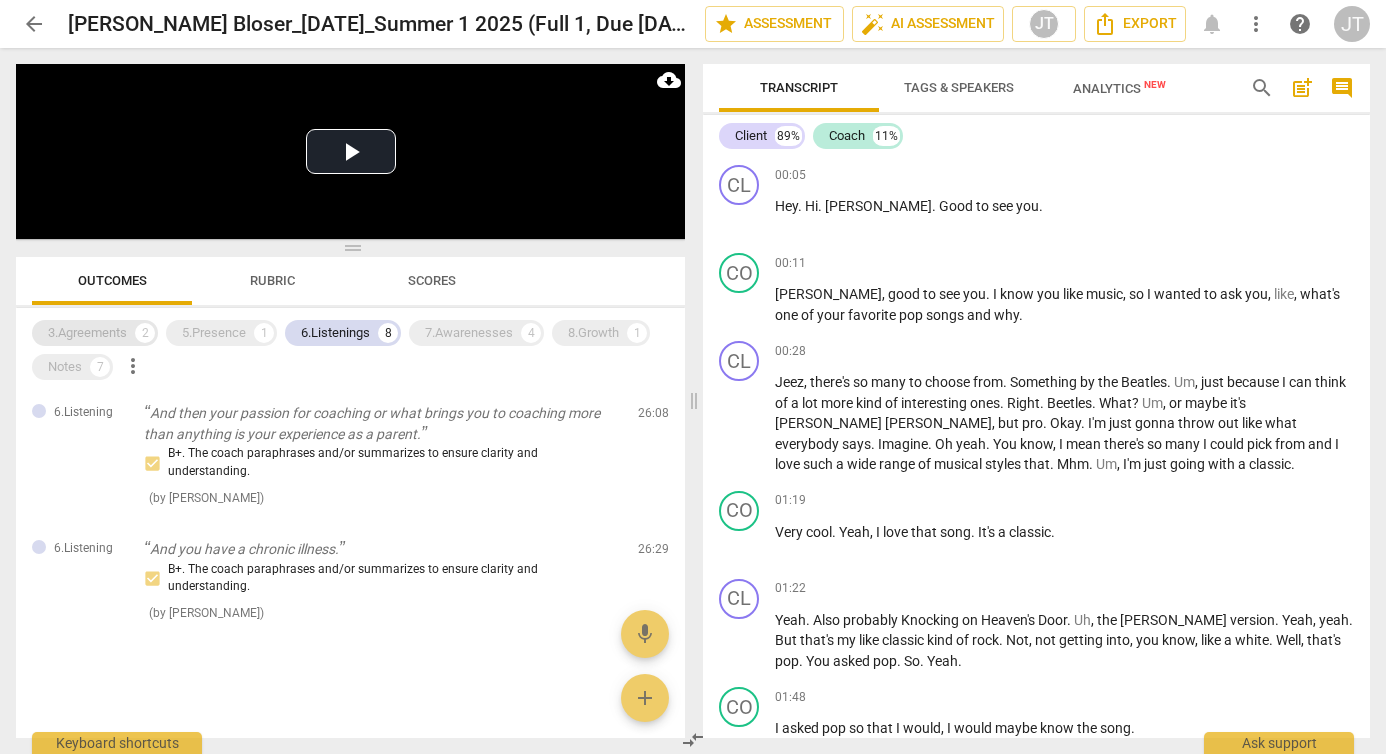 click on "3.Agreements 2" at bounding box center [95, 333] 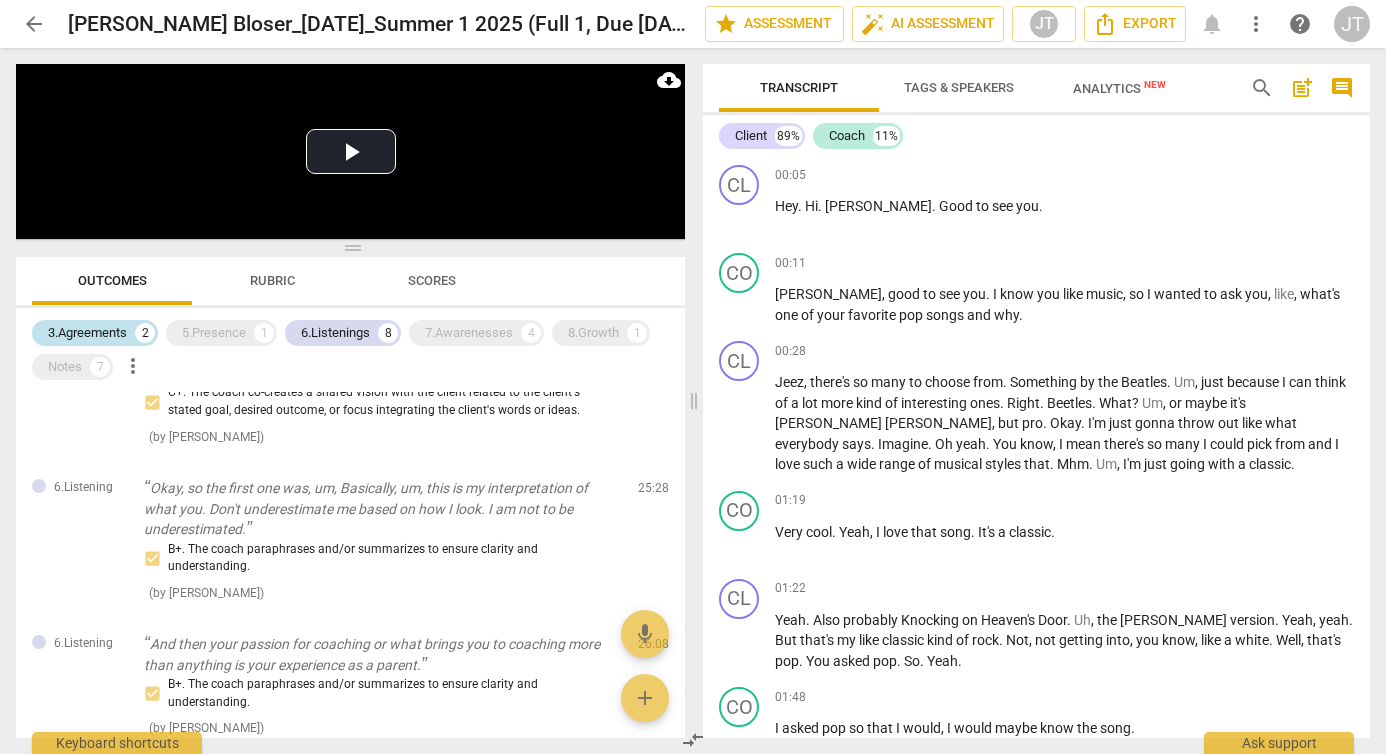 scroll, scrollTop: 1160, scrollLeft: 0, axis: vertical 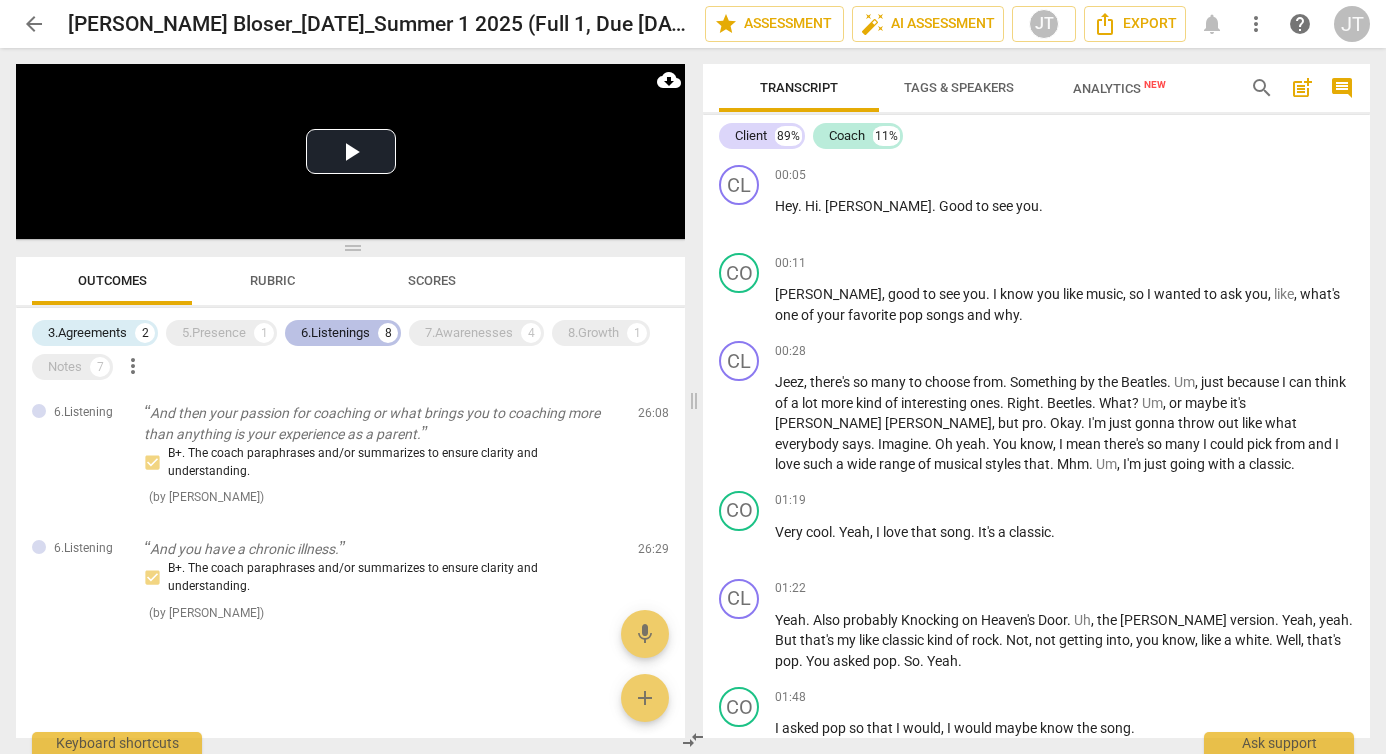 click on "6.Listenings" at bounding box center (335, 333) 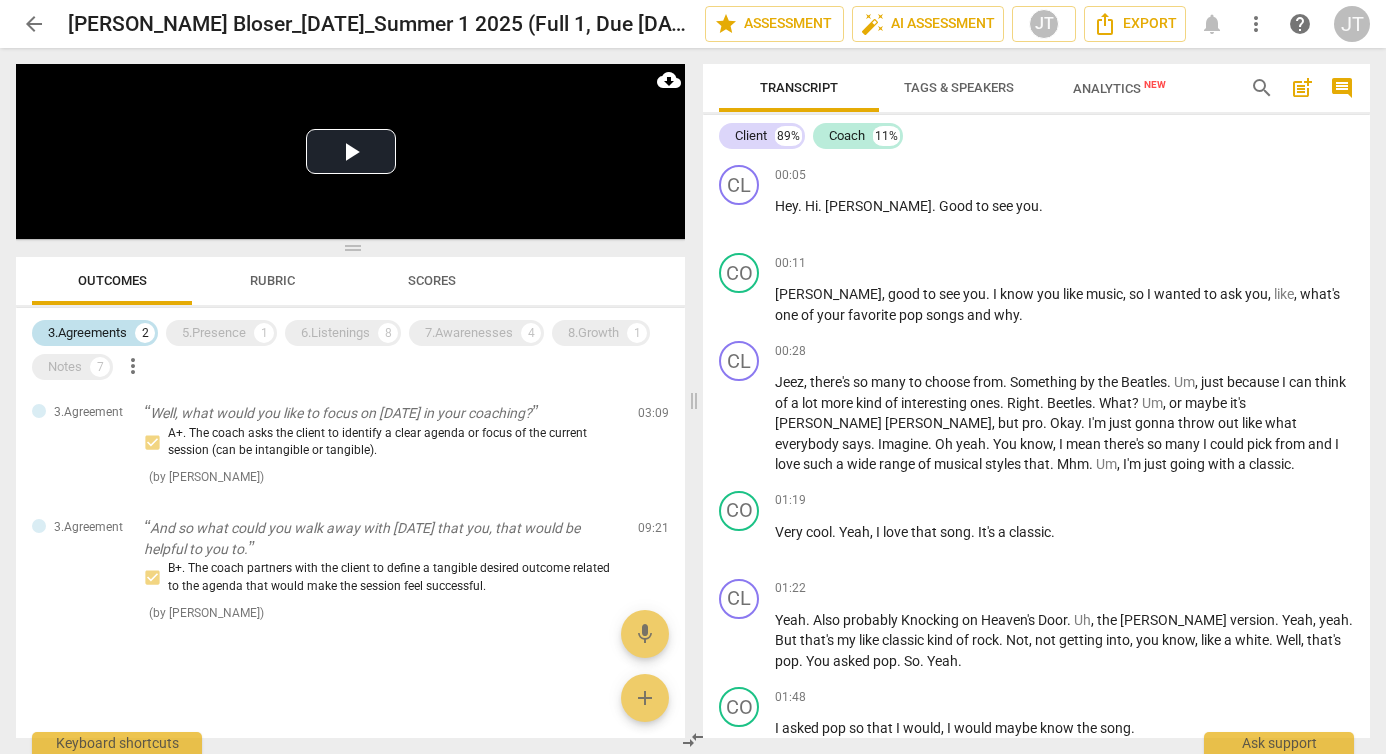 click on "3.Agreements" at bounding box center [87, 333] 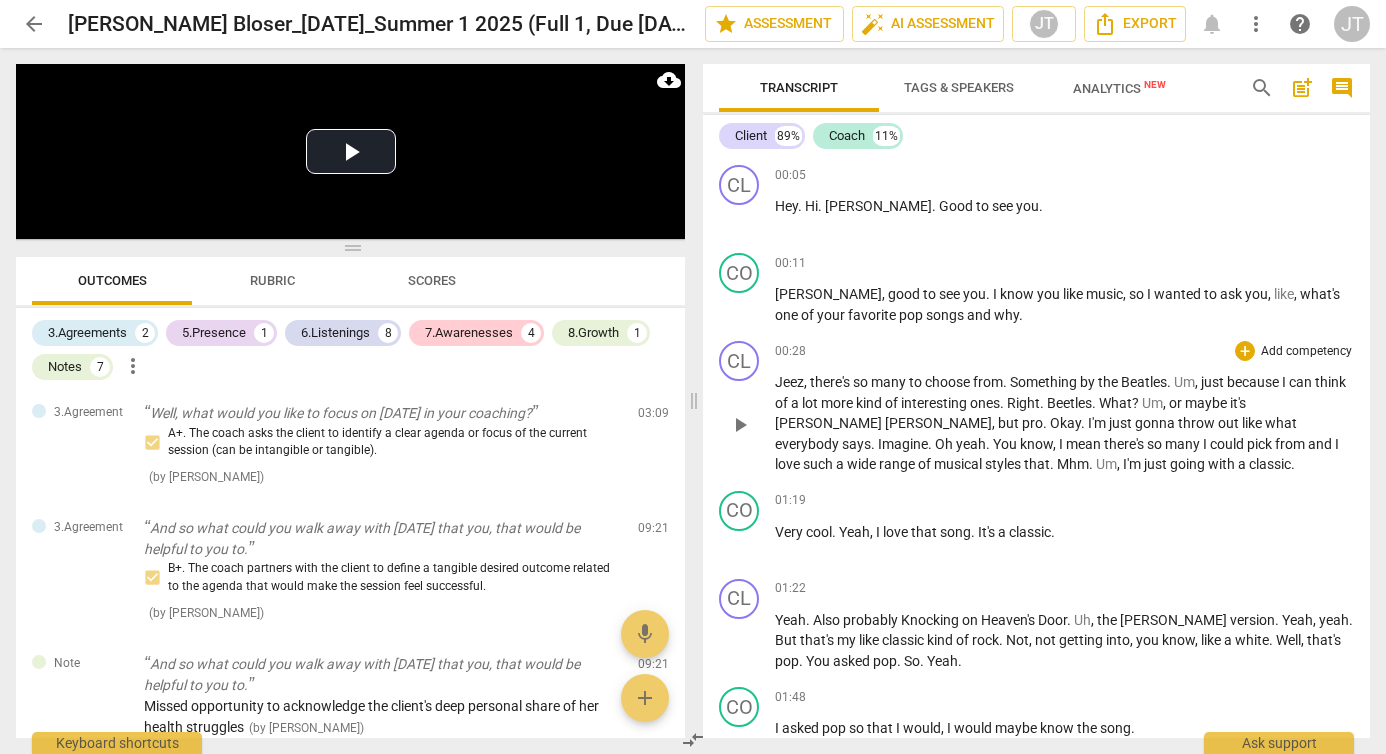 scroll, scrollTop: 2992, scrollLeft: 0, axis: vertical 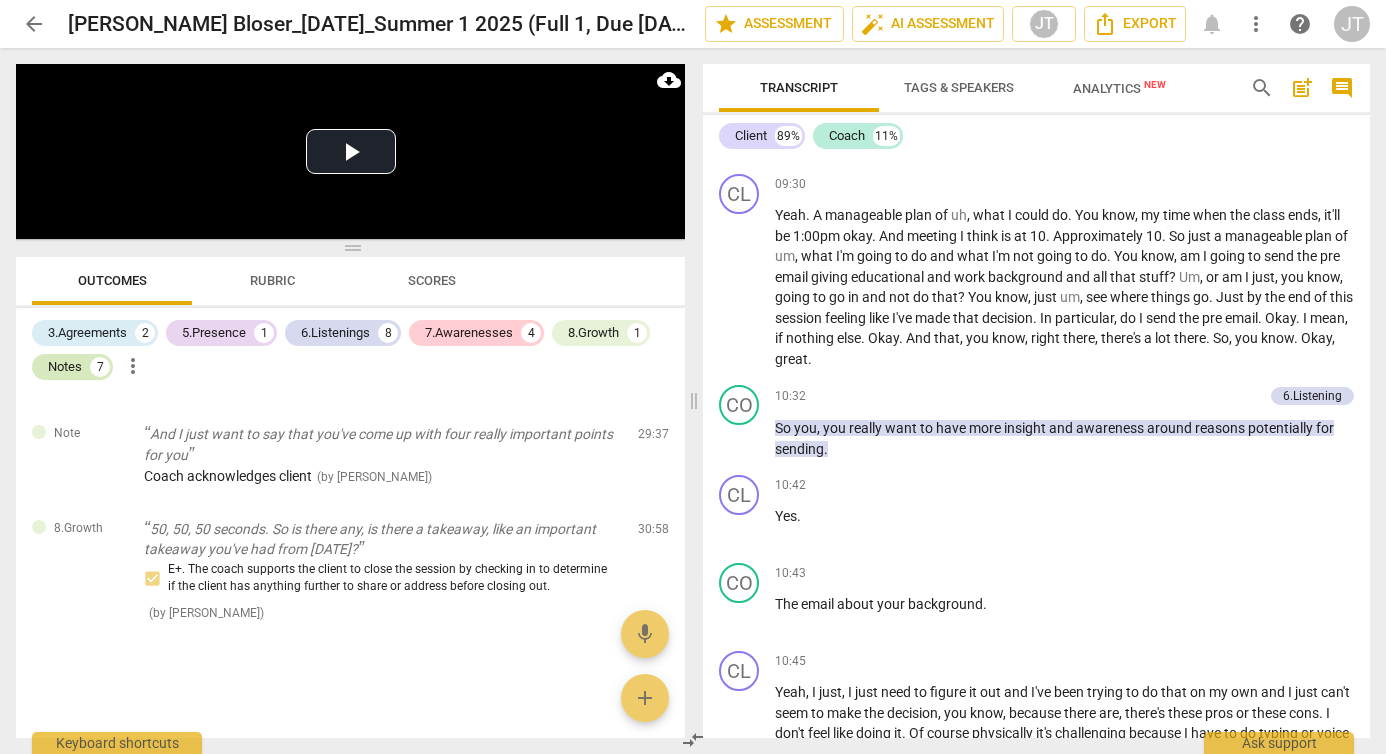 click on "7" at bounding box center [100, 367] 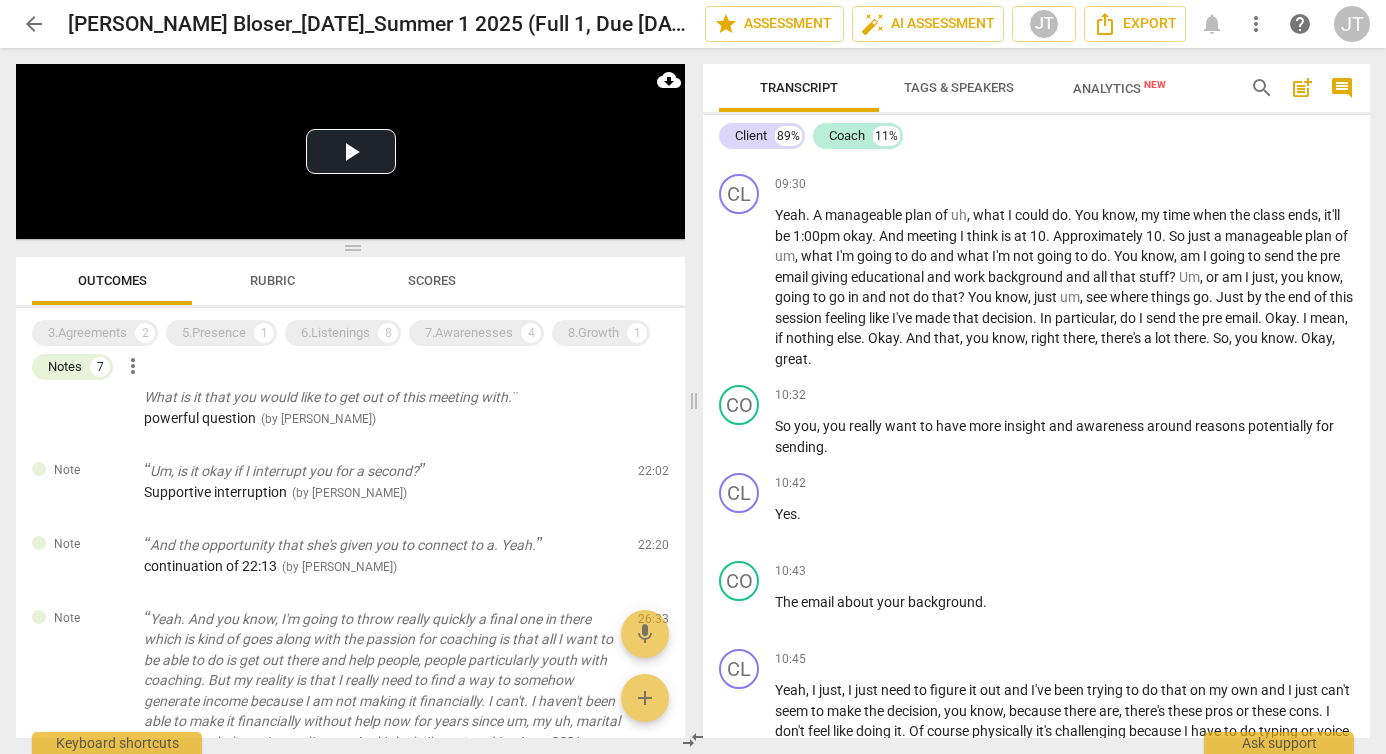 scroll, scrollTop: 0, scrollLeft: 0, axis: both 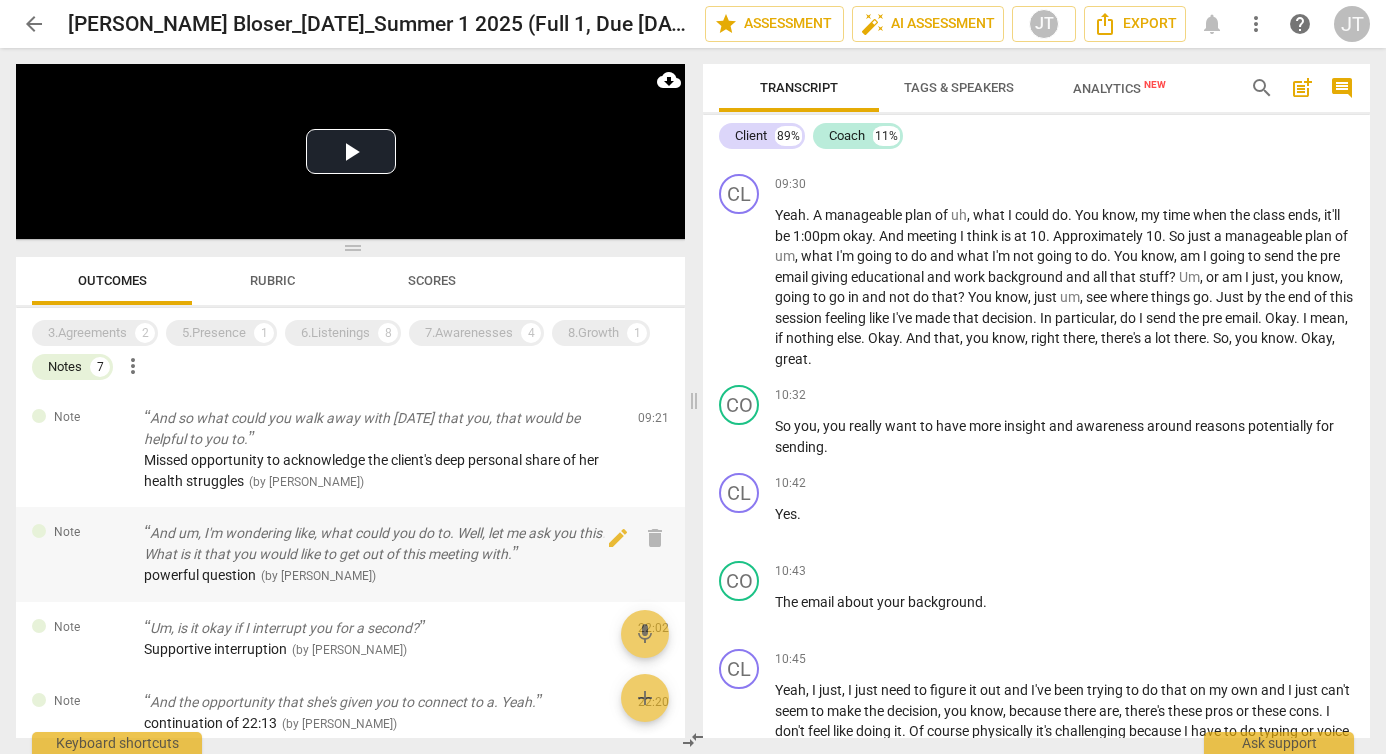 click on "And um, I'm wondering like, what could you do to. Well, let me ask you this. What is it that you would like to get out of this meeting with." at bounding box center (383, 543) 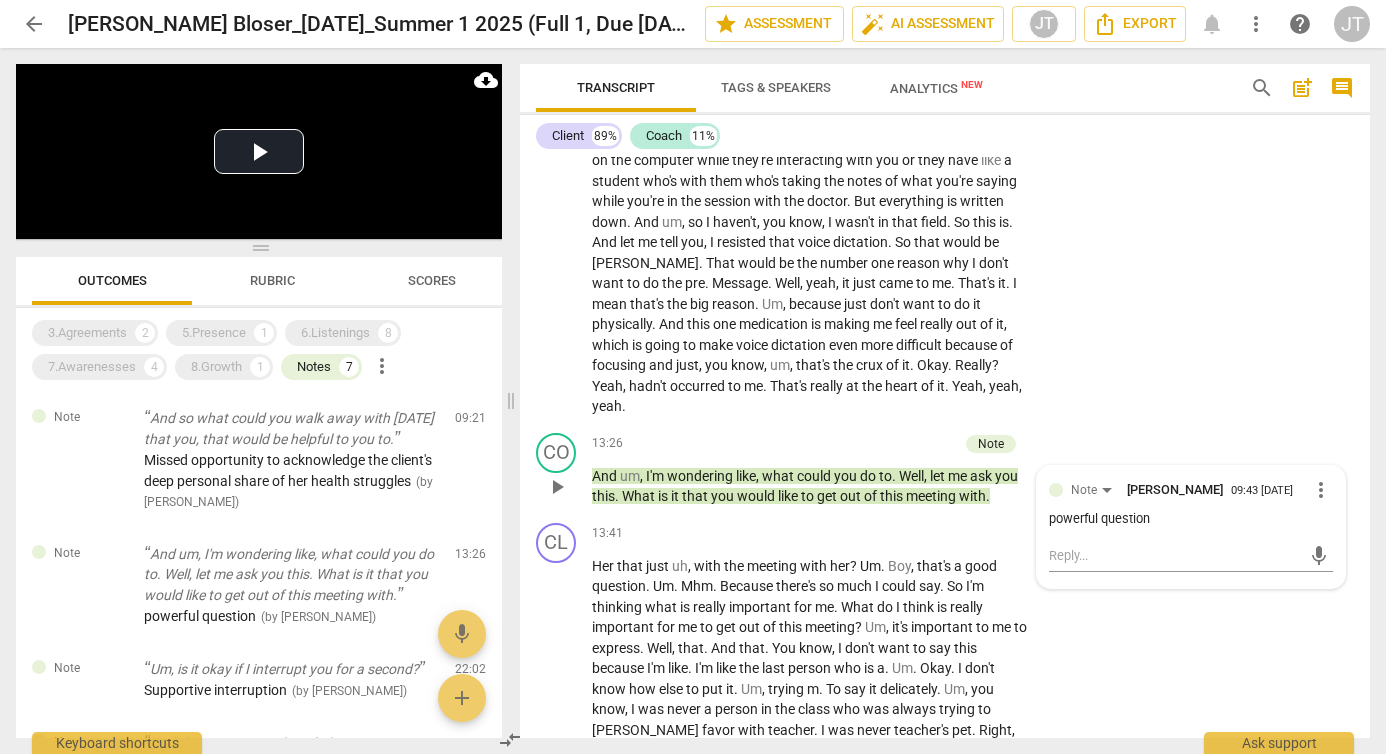 scroll, scrollTop: 3361, scrollLeft: 0, axis: vertical 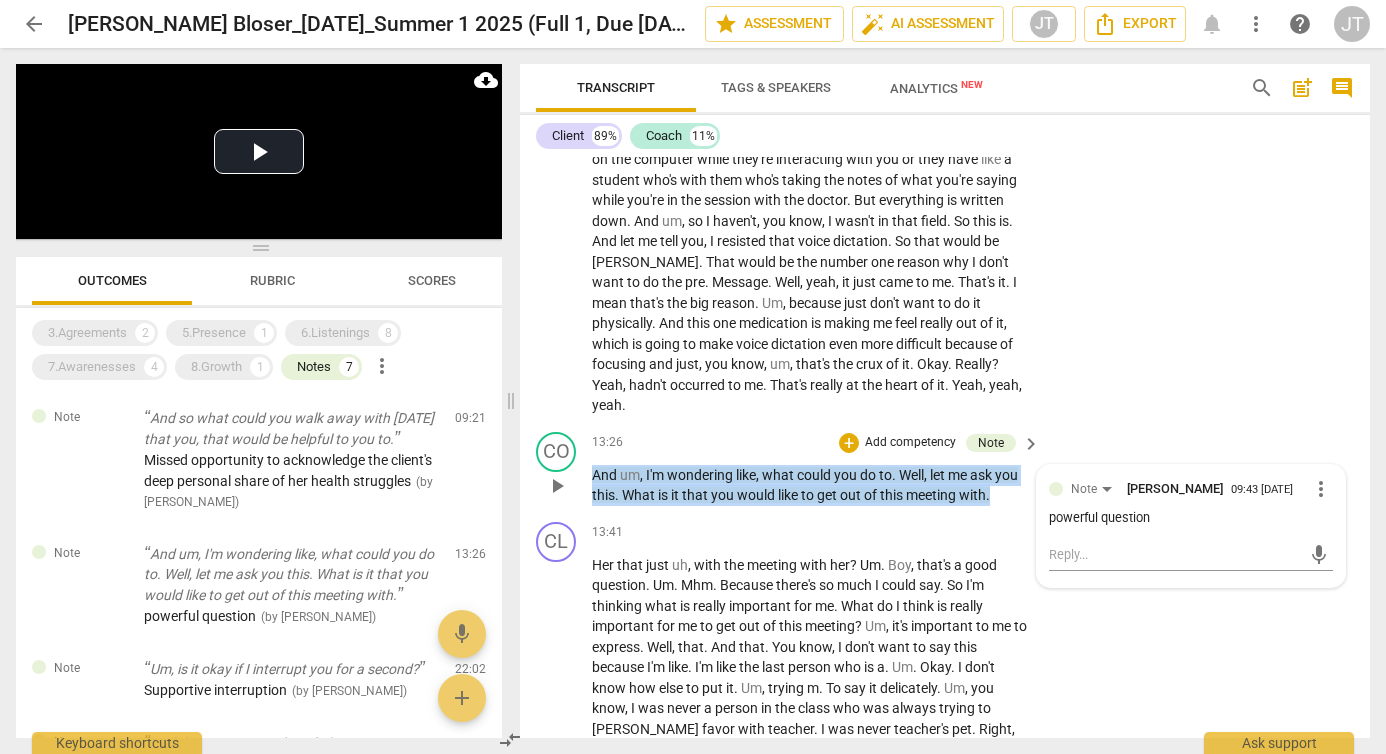 drag, startPoint x: 1004, startPoint y: 474, endPoint x: 592, endPoint y: 456, distance: 412.393 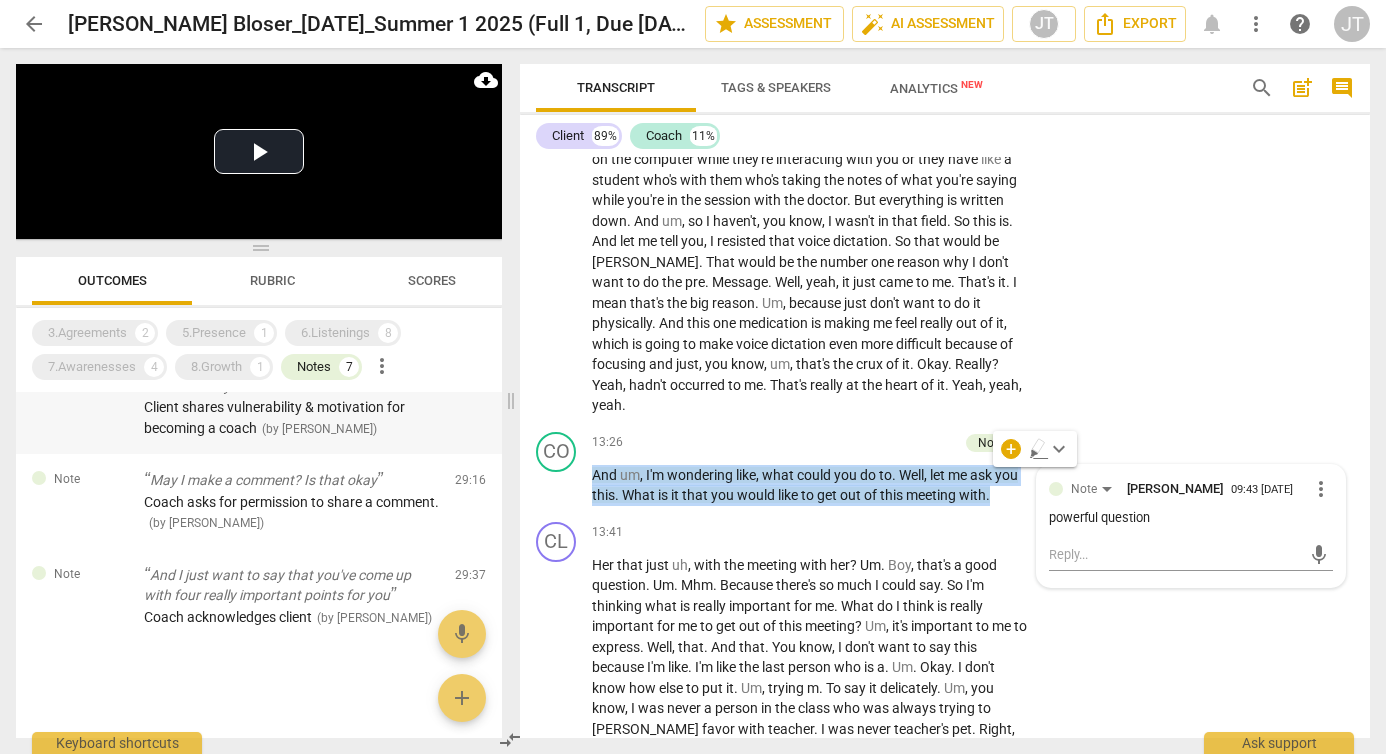 scroll, scrollTop: 682, scrollLeft: 0, axis: vertical 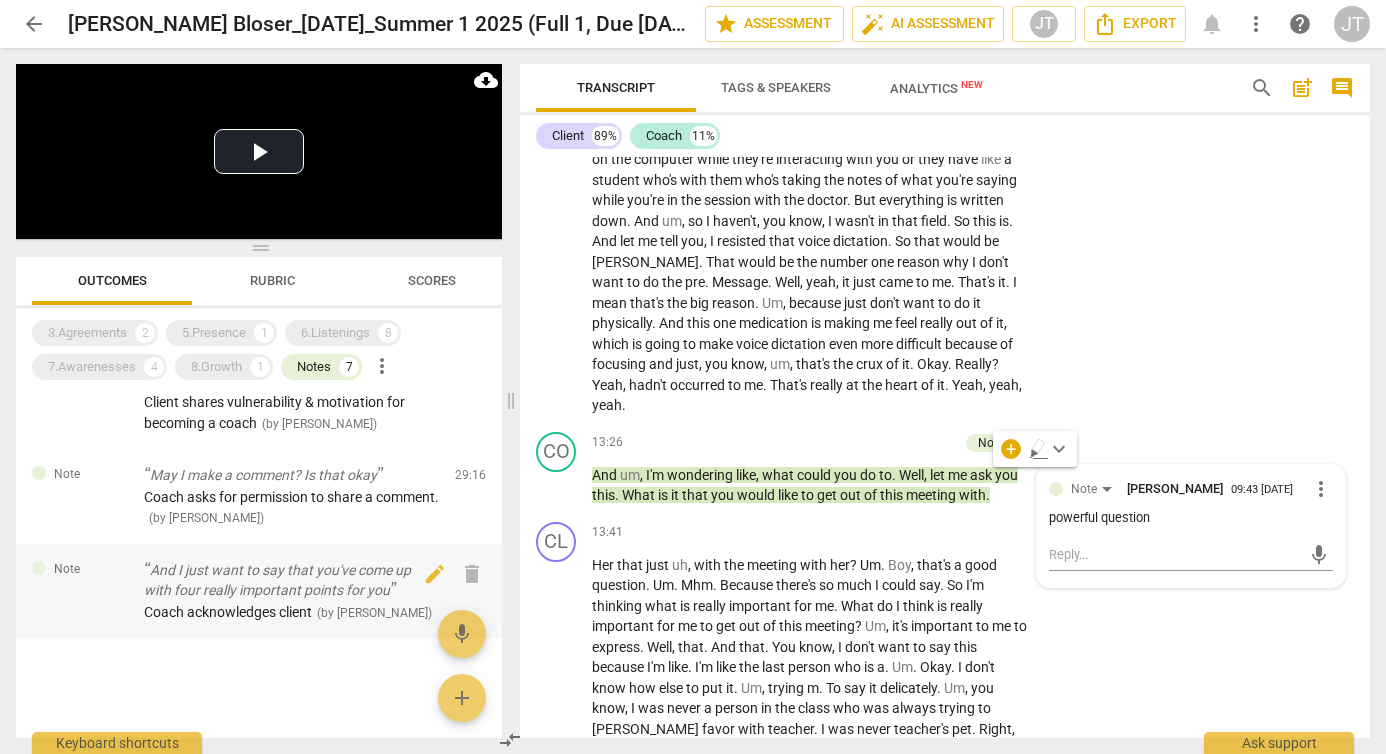 click on "And I just want to say that you've come up with four really important points for you" at bounding box center [291, 580] 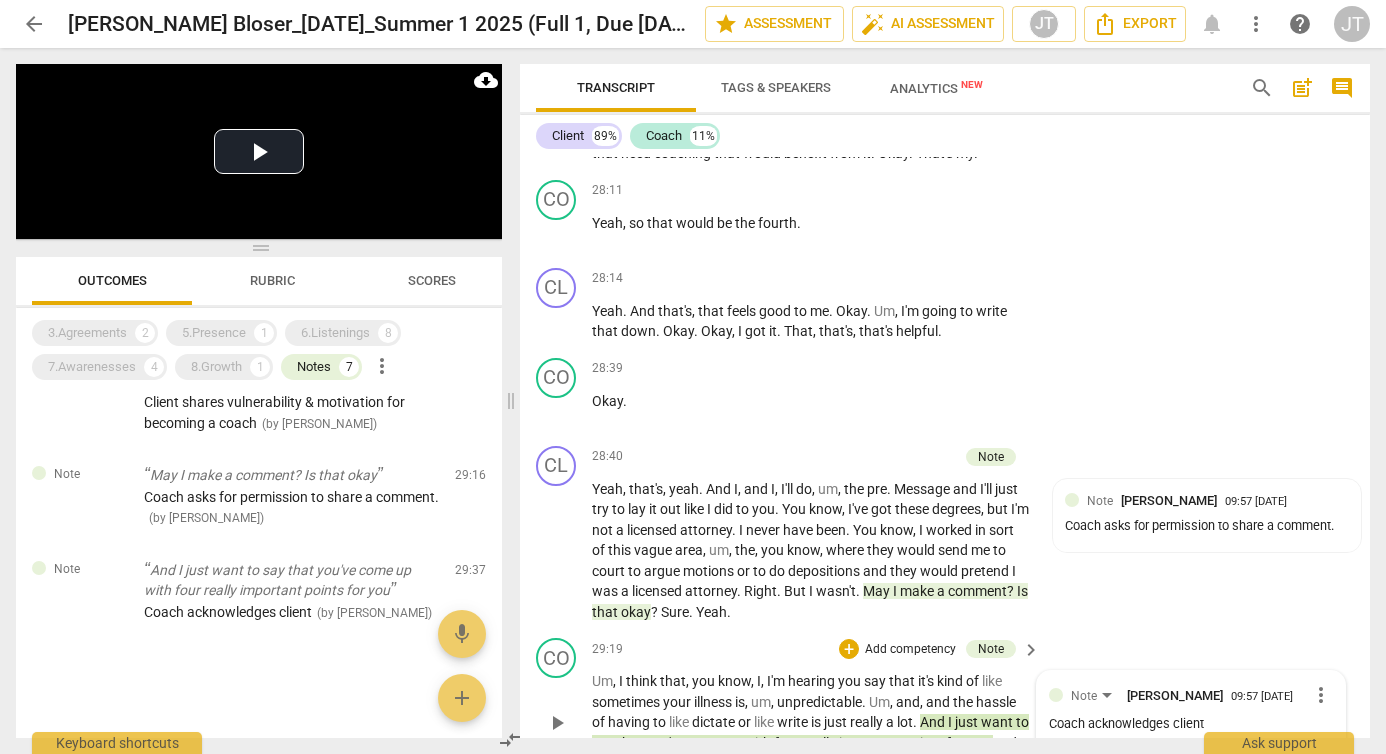scroll, scrollTop: 9042, scrollLeft: 0, axis: vertical 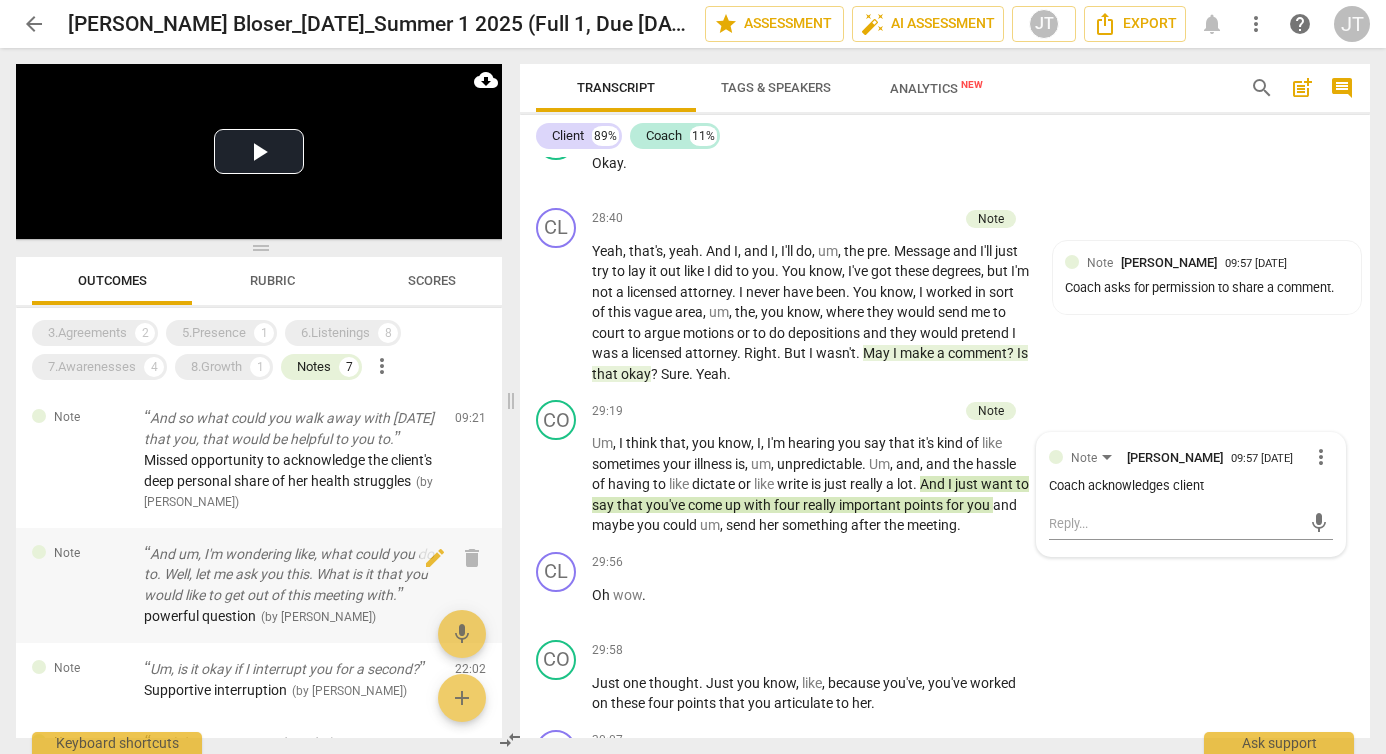 click on "And um, I'm wondering like, what could you do to. Well, let me ask you this. What is it that you would like to get out of this meeting with." at bounding box center [291, 575] 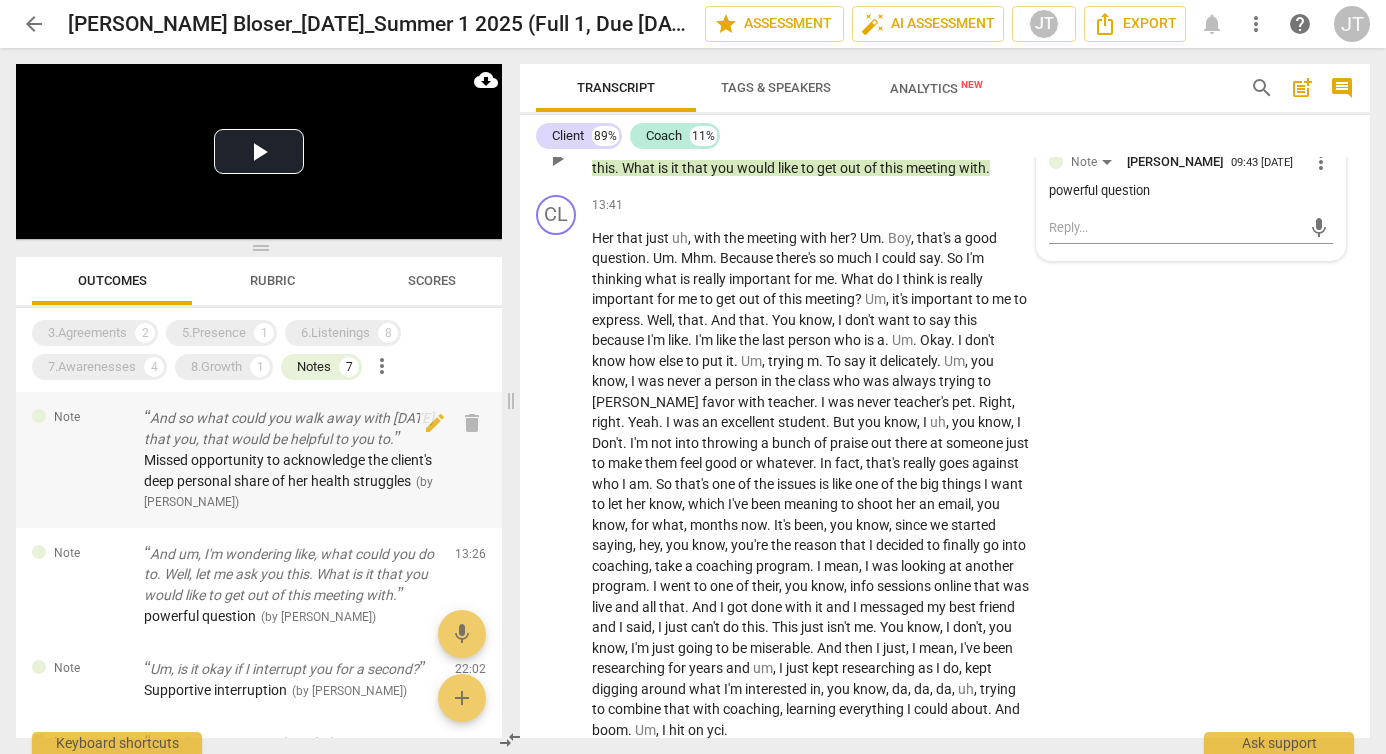 scroll, scrollTop: 3361, scrollLeft: 0, axis: vertical 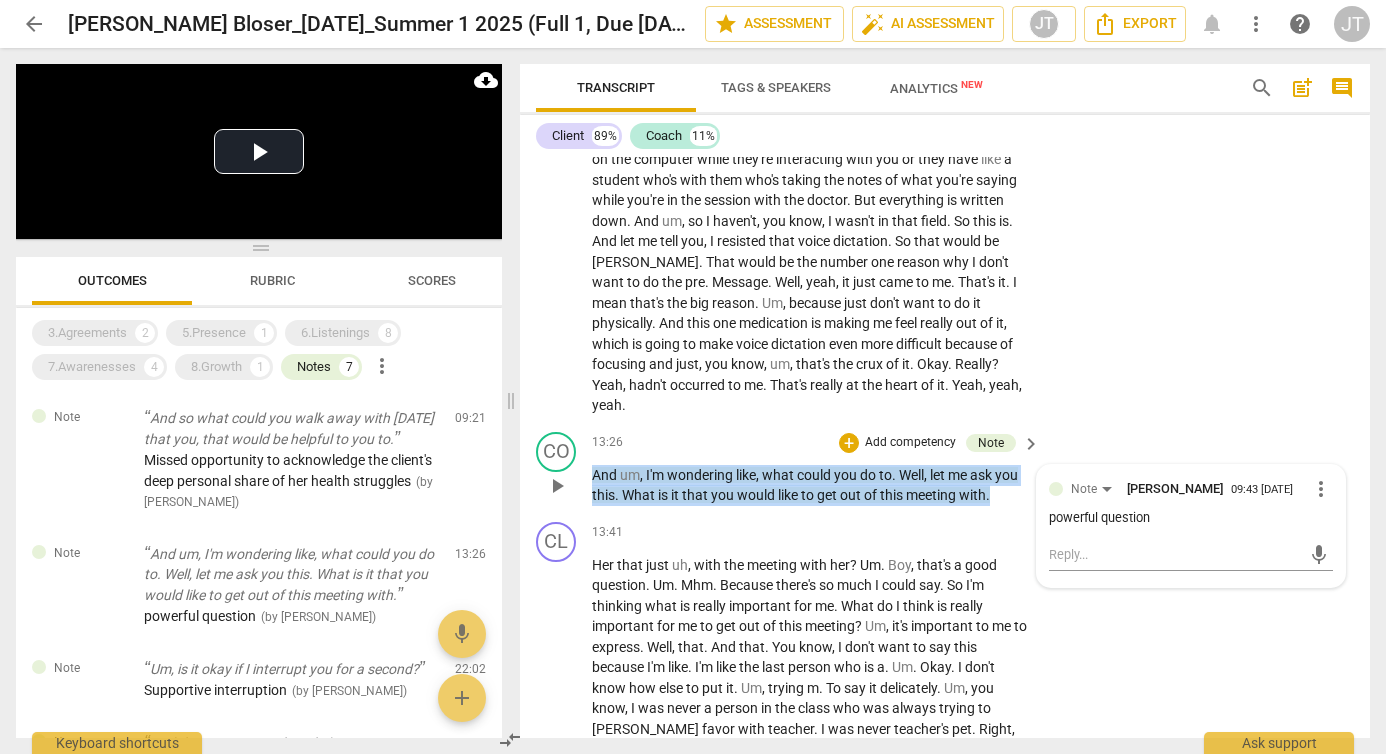 drag, startPoint x: 1001, startPoint y: 468, endPoint x: 588, endPoint y: 457, distance: 413.14645 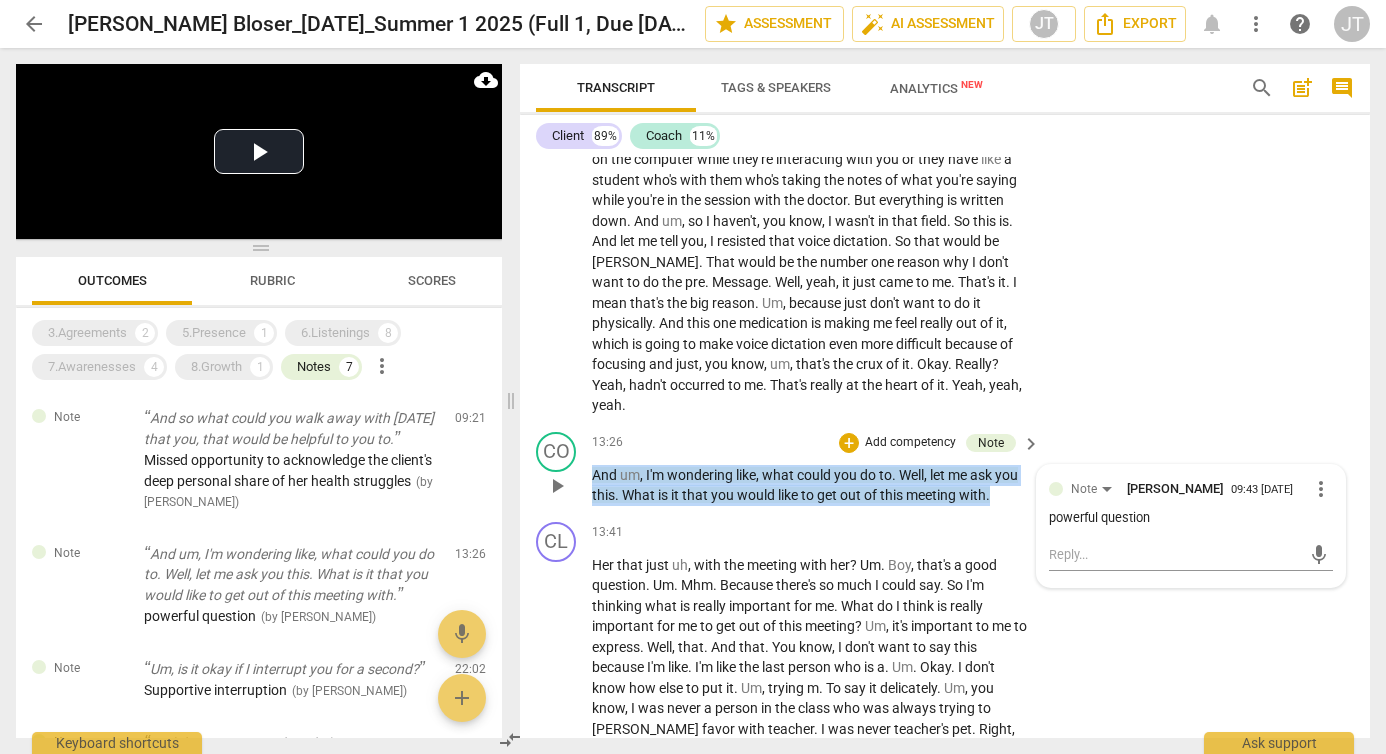 click on "CO play_arrow pause 13:26 + Add competency Note keyboard_arrow_right And   um ,   I'm   wondering   like ,   what   could   you   do   to .   Well ,   let   me   ask   you   this .   What   is   it   that   you   would   like   to   get   out   of   this   meeting   with . Note [PERSON_NAME] 09:43 [DATE] more_vert powerful question mic" at bounding box center (945, 469) 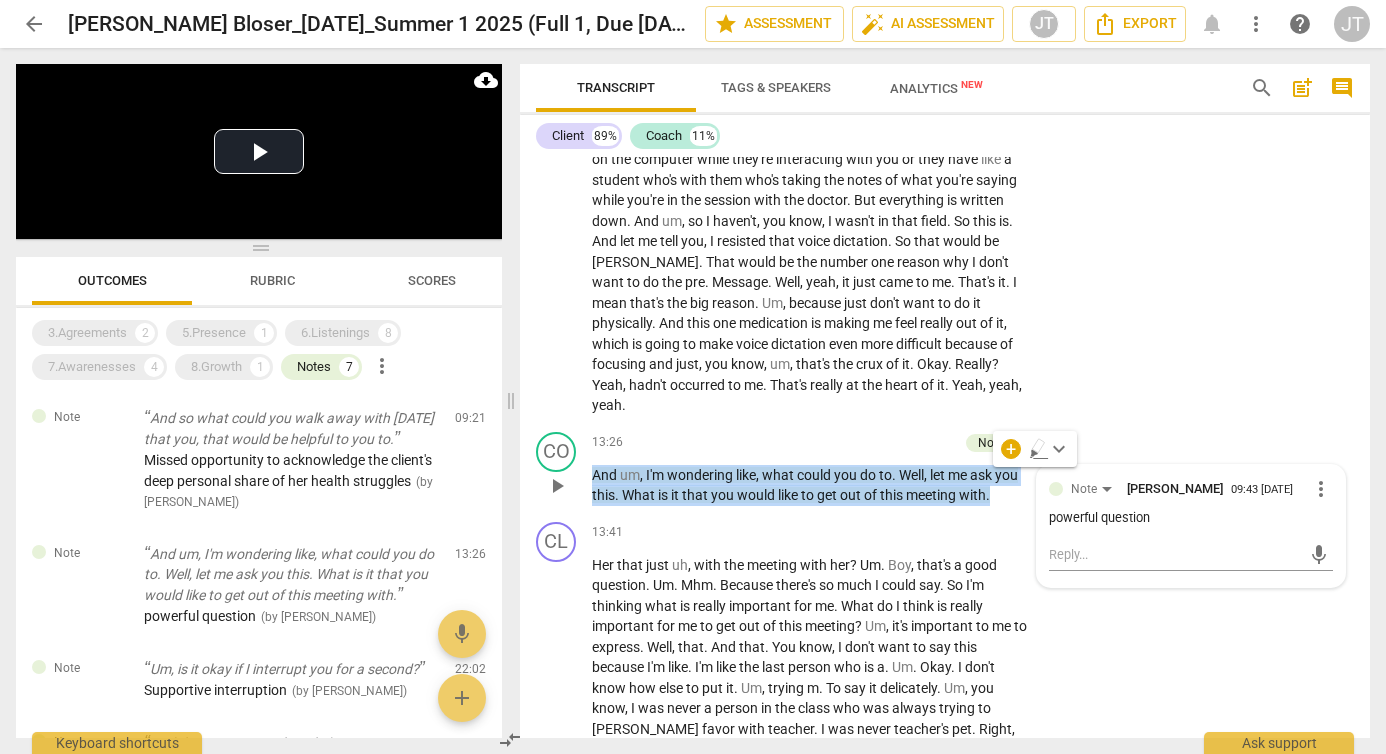 copy on "And   um ,   I'm   wondering   like ,   what   could   you   do   to .   Well ,   let   me   ask   you   this .   What   is   it   that   you   would   like   to   get   out   of   this   meeting   with ." 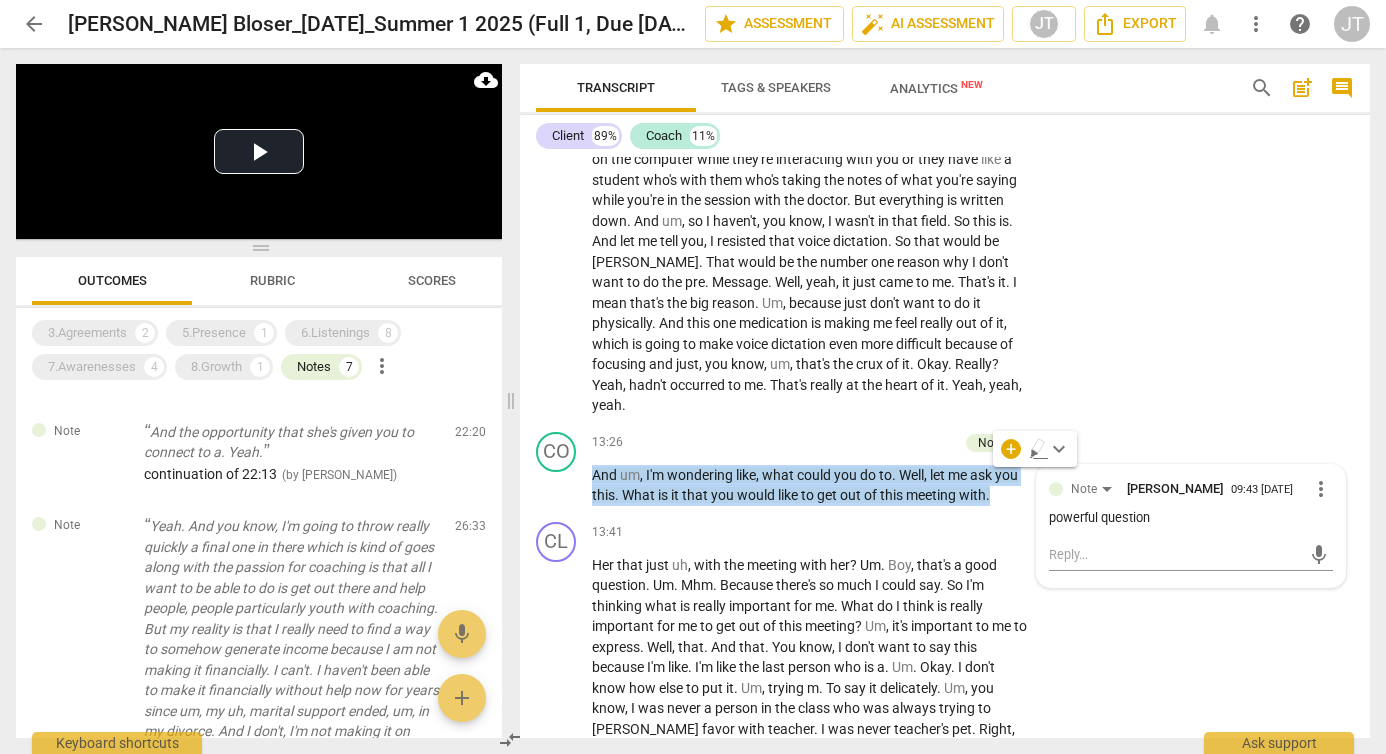 scroll, scrollTop: 156, scrollLeft: 0, axis: vertical 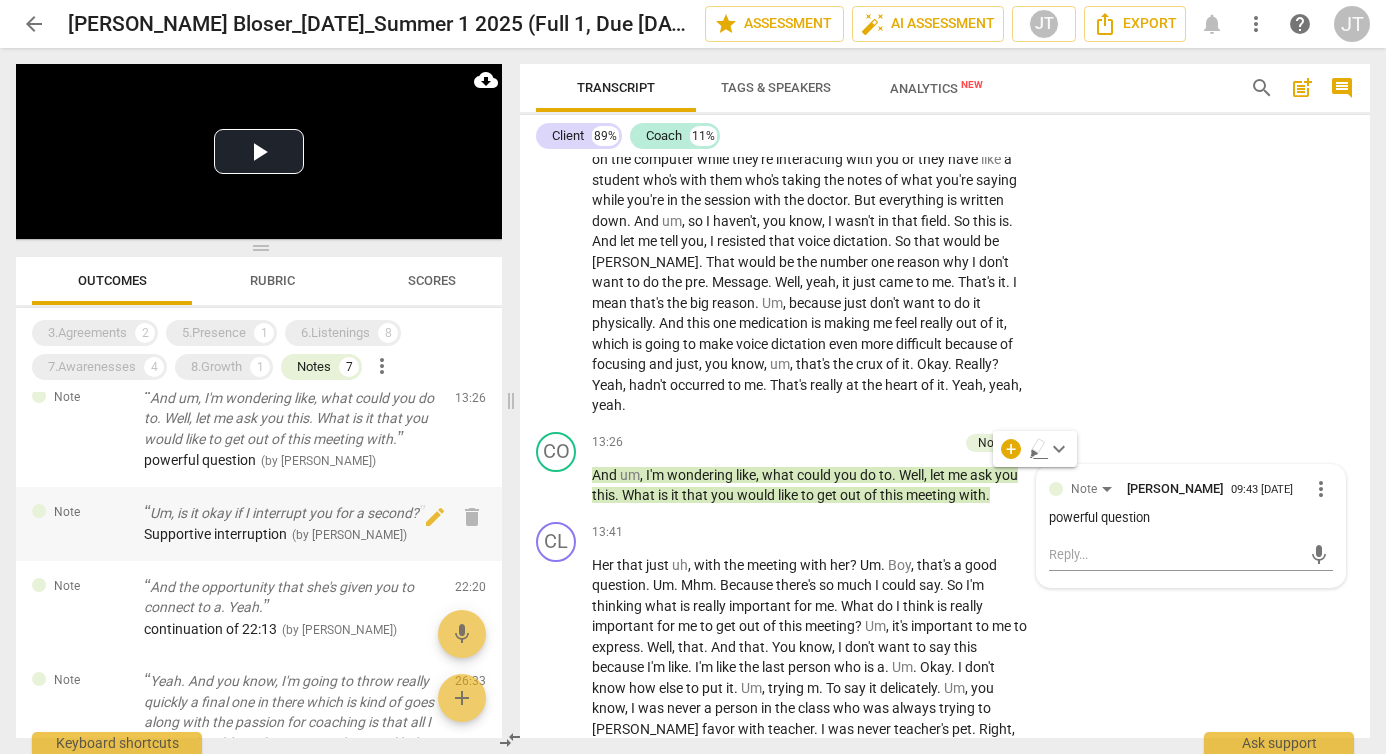 click on "Supportive interruption" at bounding box center [215, 534] 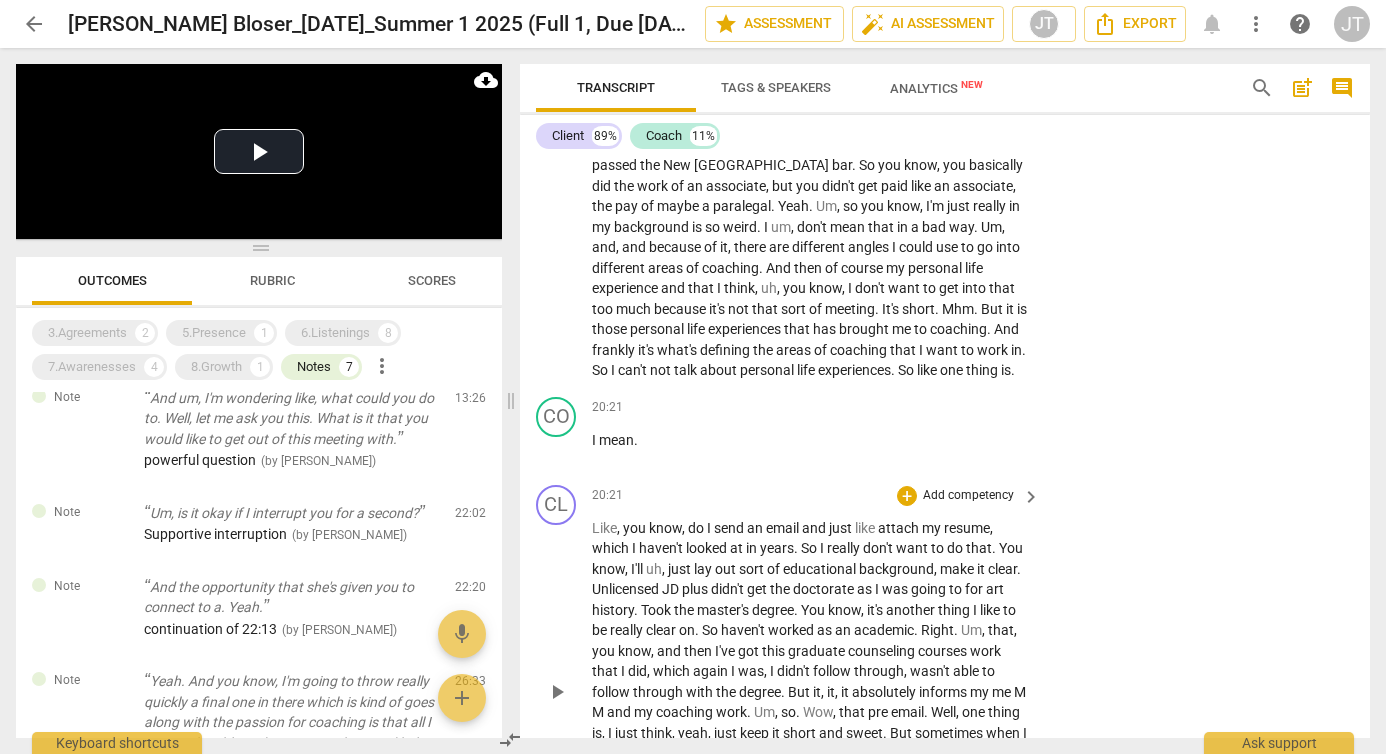 scroll, scrollTop: 5612, scrollLeft: 0, axis: vertical 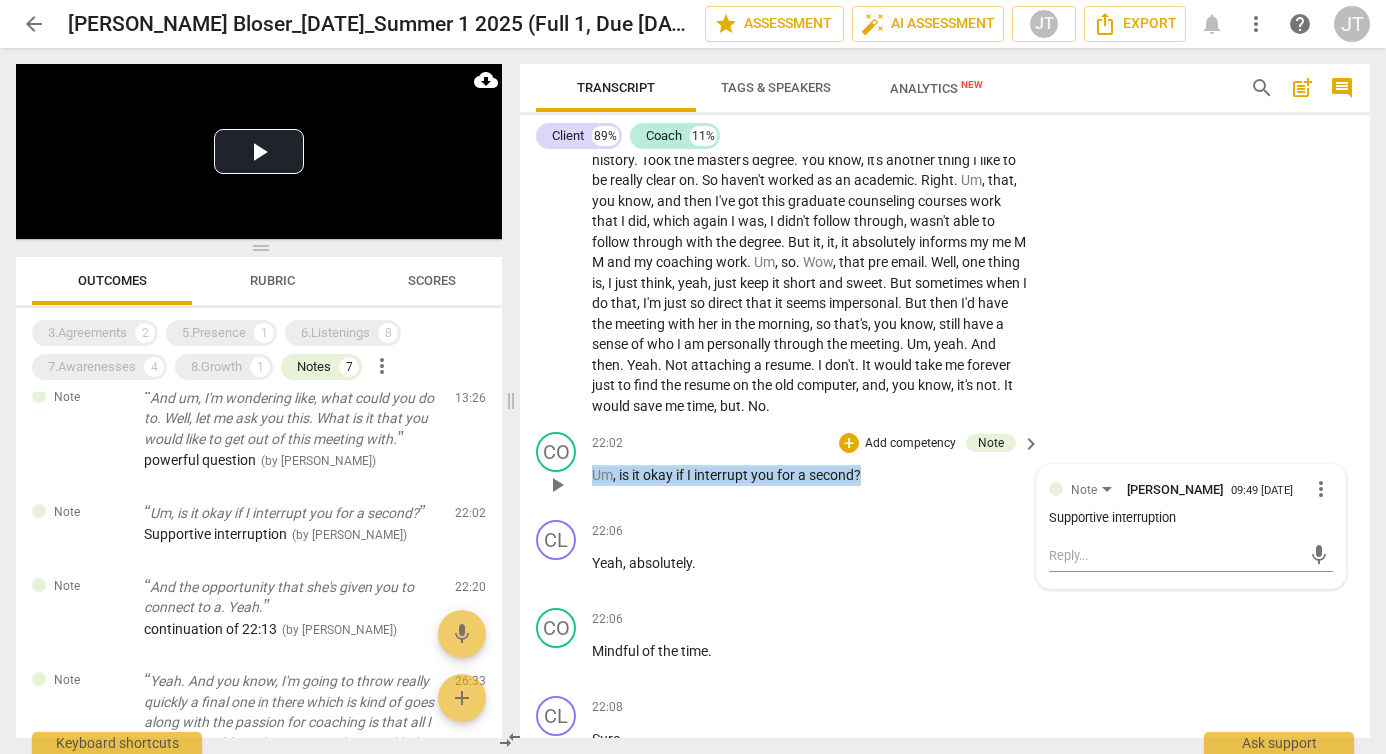 drag, startPoint x: 872, startPoint y: 459, endPoint x: 593, endPoint y: 457, distance: 279.00717 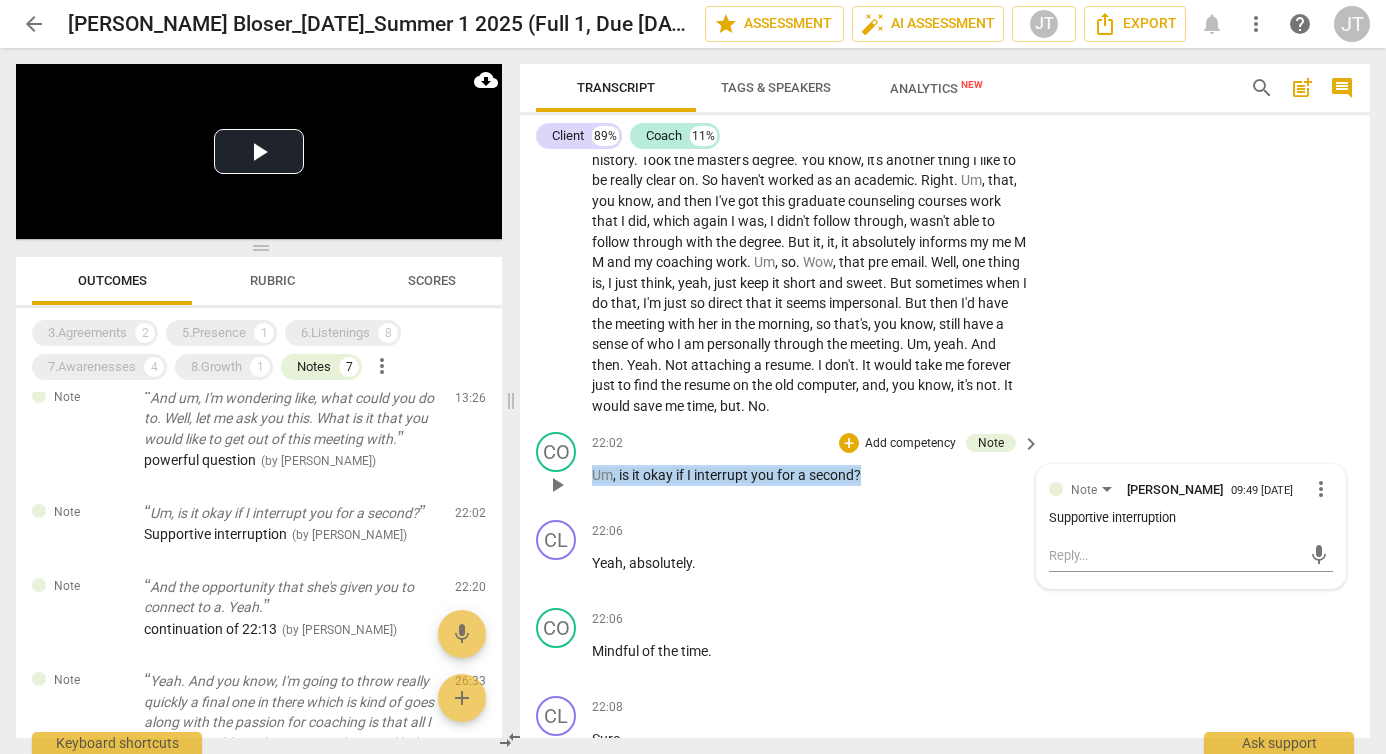 click on "Um ,   is   it   okay   if   I   interrupt   you   for   a   second ?" at bounding box center (811, 475) 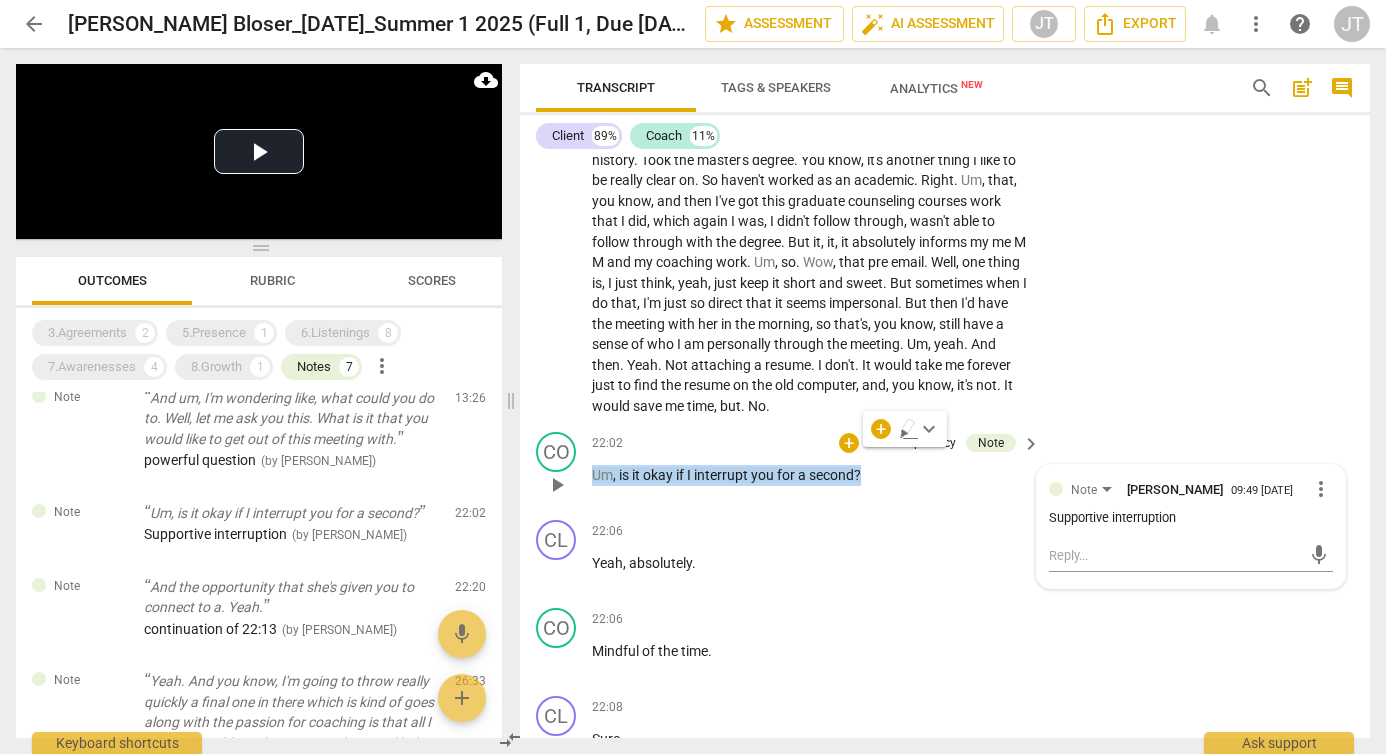 copy on "Um ,   is   it   okay   if   I   interrupt   you   for   a   second ?" 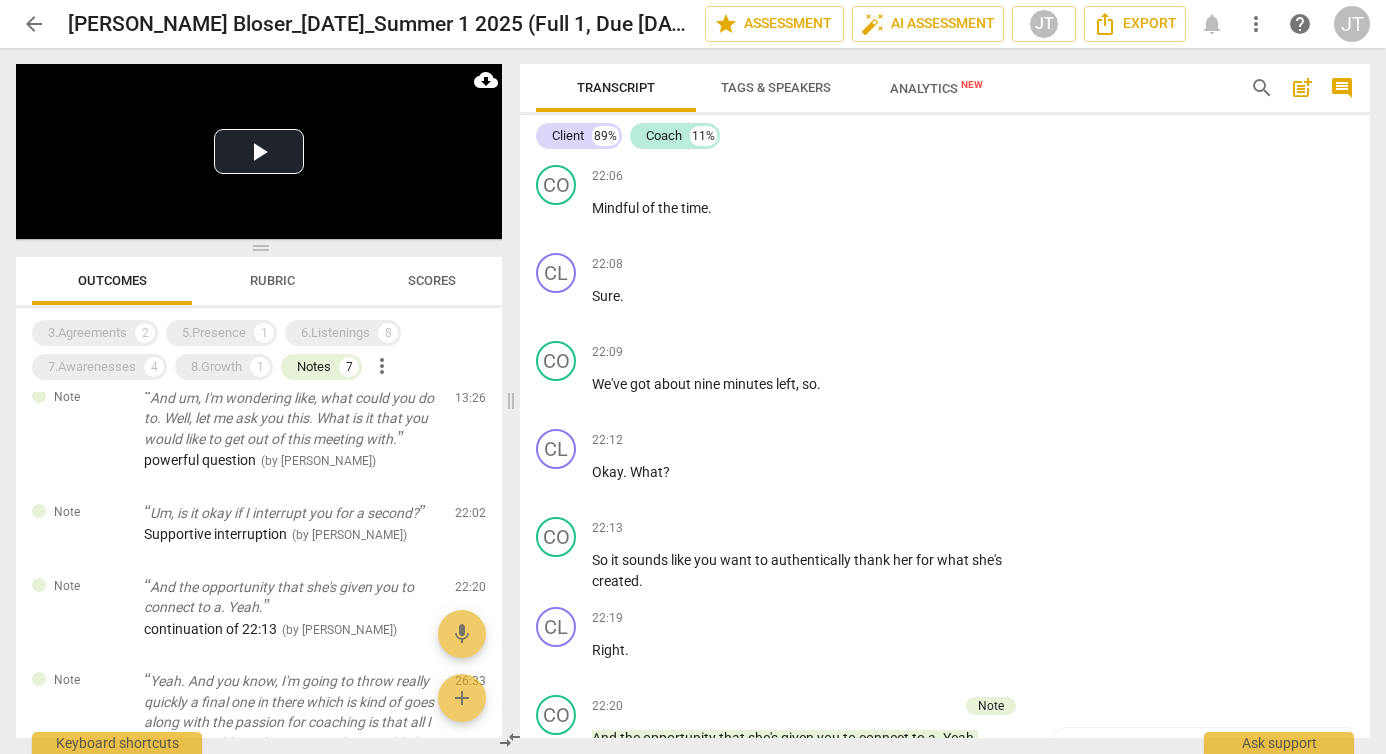 scroll, scrollTop: 6361, scrollLeft: 0, axis: vertical 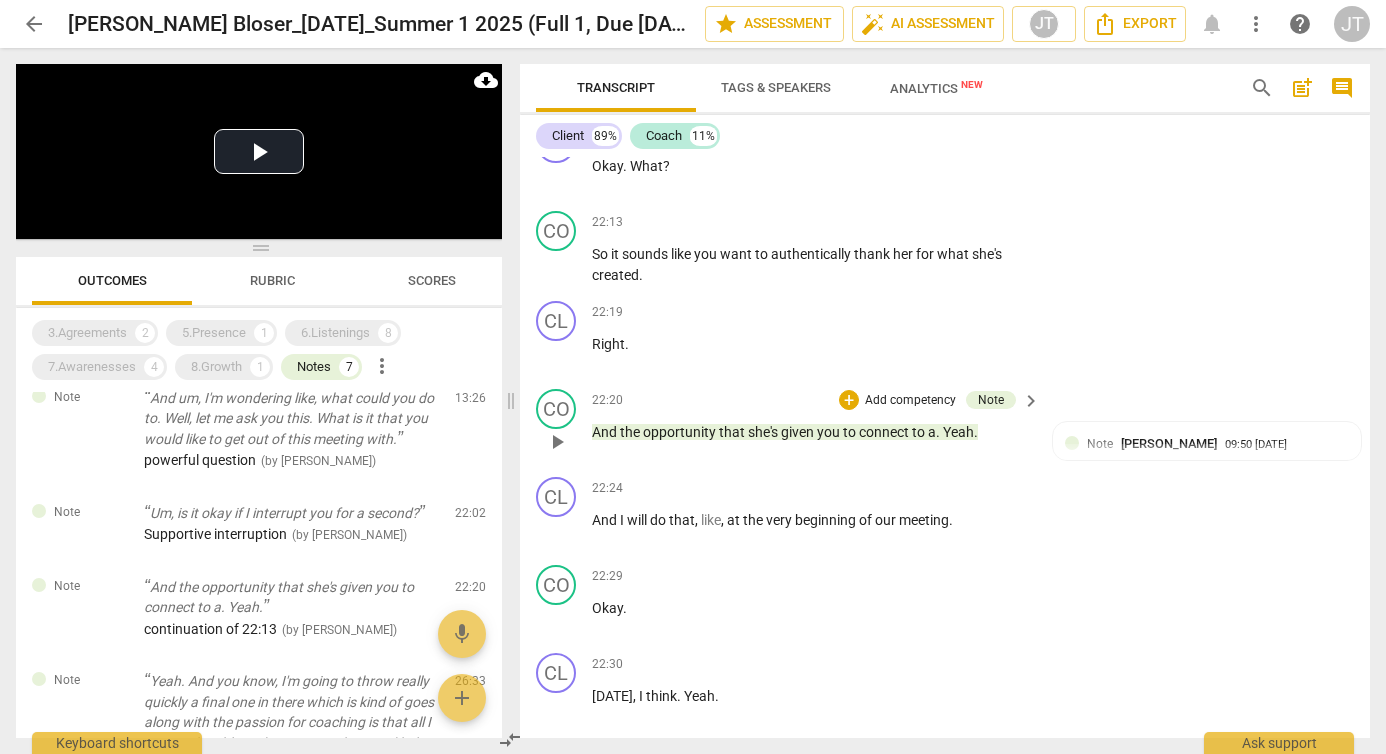 click on "given" at bounding box center [799, 432] 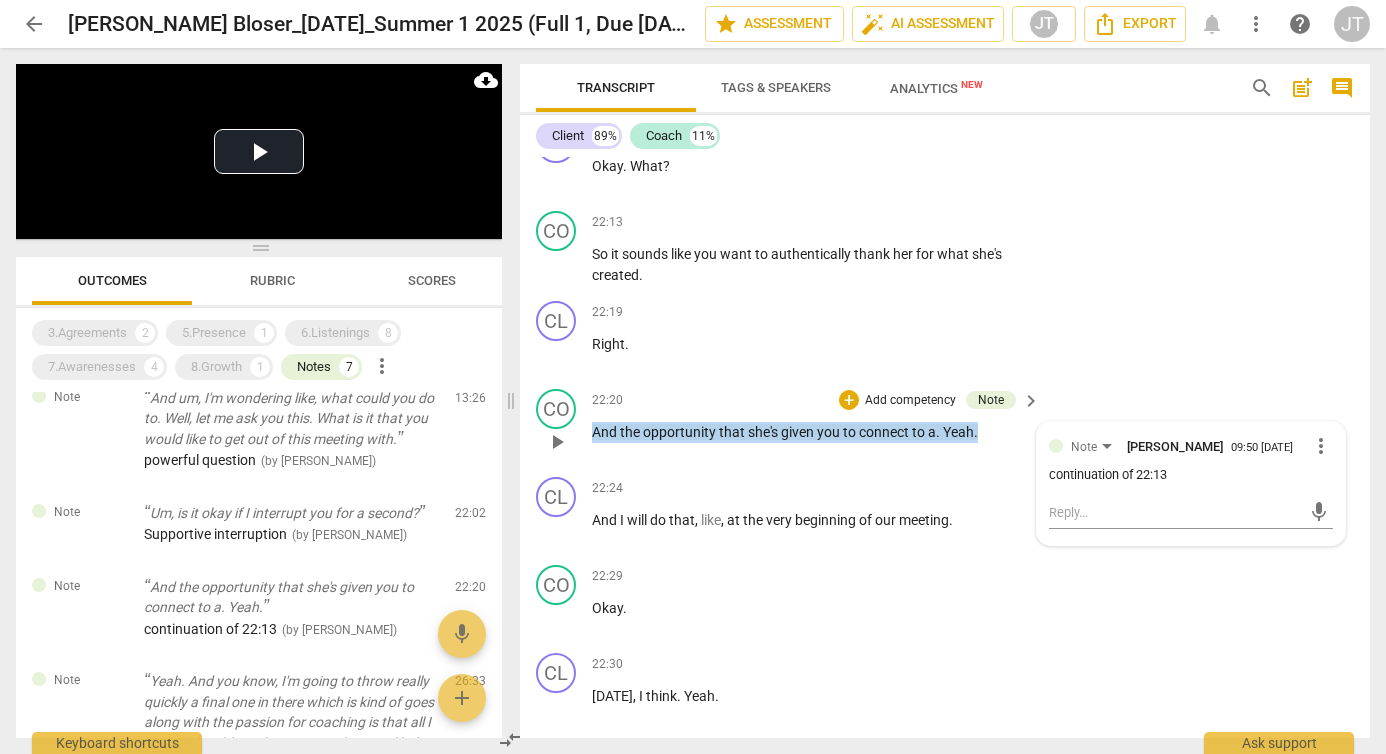 drag, startPoint x: 986, startPoint y: 410, endPoint x: 589, endPoint y: 404, distance: 397.04535 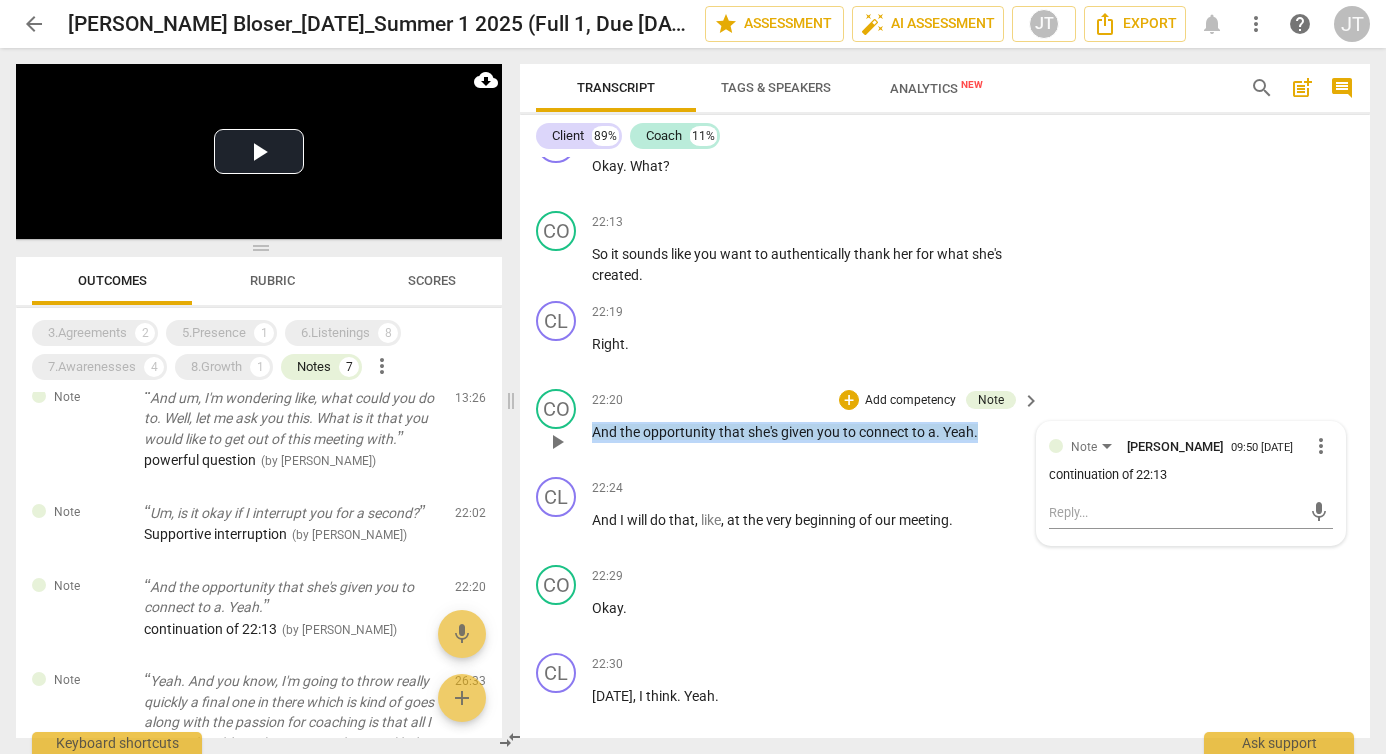 click on "CO play_arrow pause 22:20 + Add competency Note keyboard_arrow_right And   the   opportunity   that   she's   given   you   to   connect   to   a .   Yeah . Note [PERSON_NAME] 09:50 [DATE] more_vert continuation of 22:13 mic" at bounding box center [945, 425] 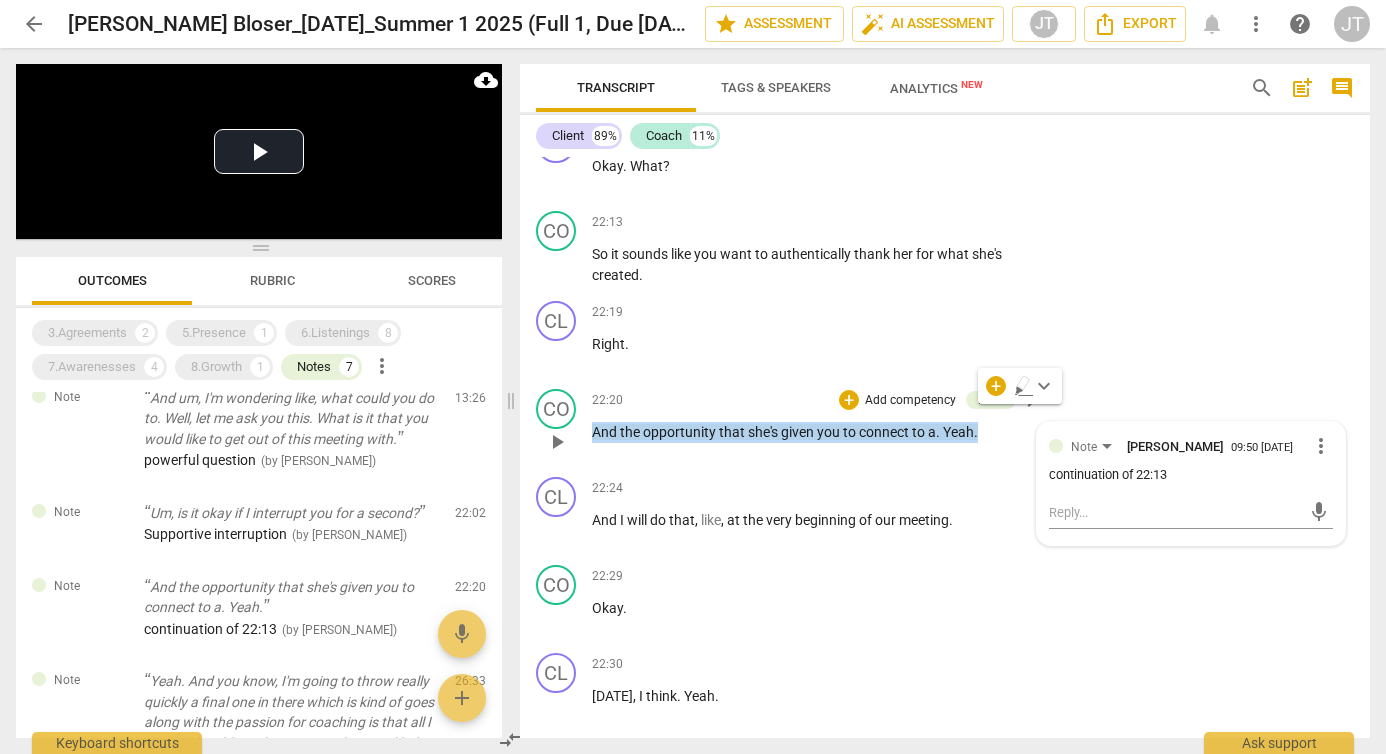 copy on "And   the   opportunity   that   she's   given   you   to   connect   to   a .   Yeah ." 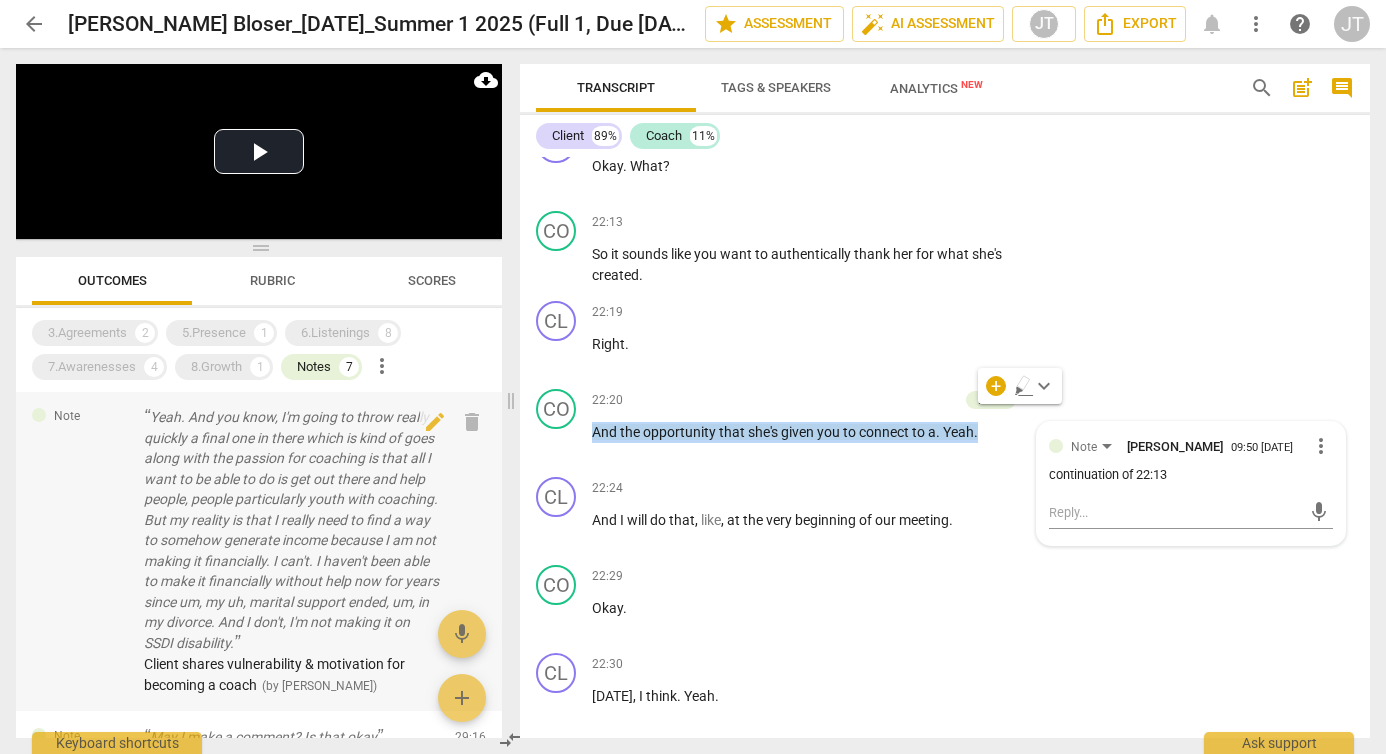 scroll, scrollTop: 663, scrollLeft: 0, axis: vertical 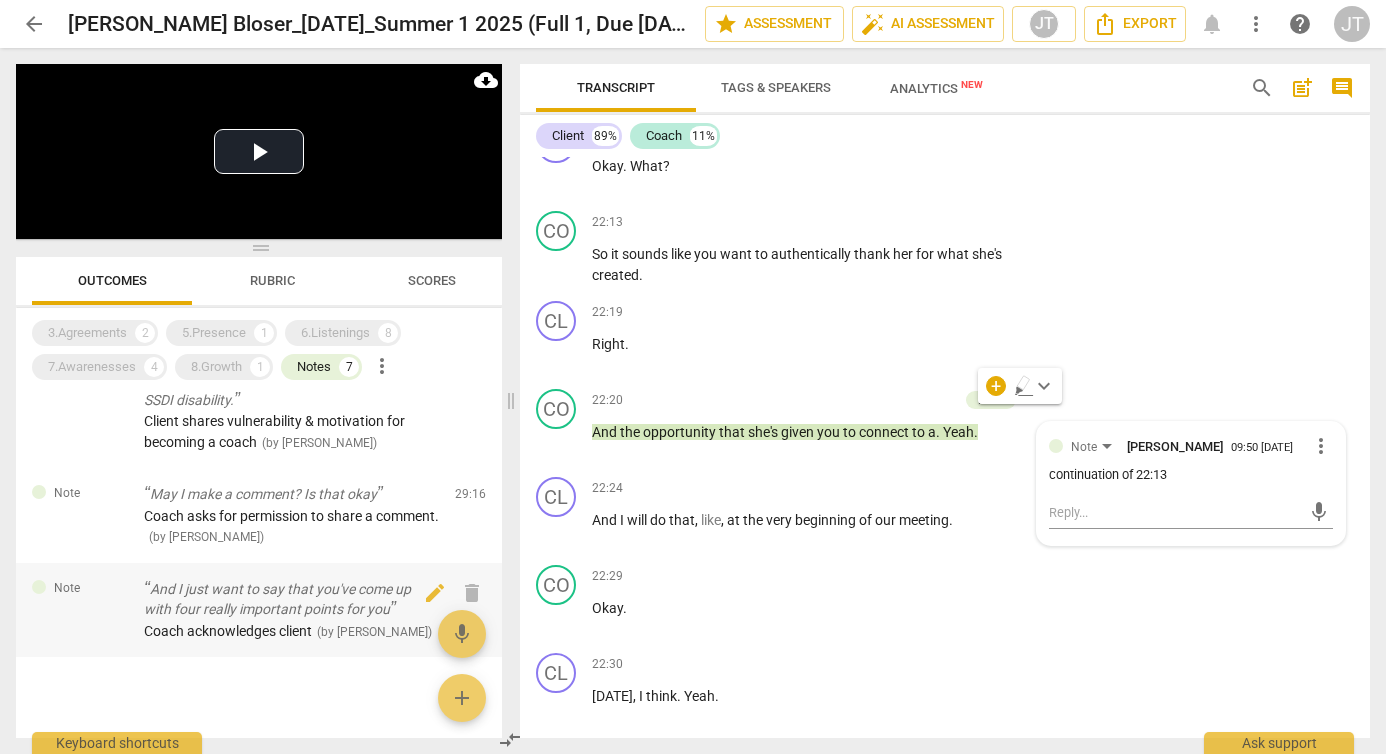 click on "And I just want to say that you've come up with four really important points for you" at bounding box center [291, 599] 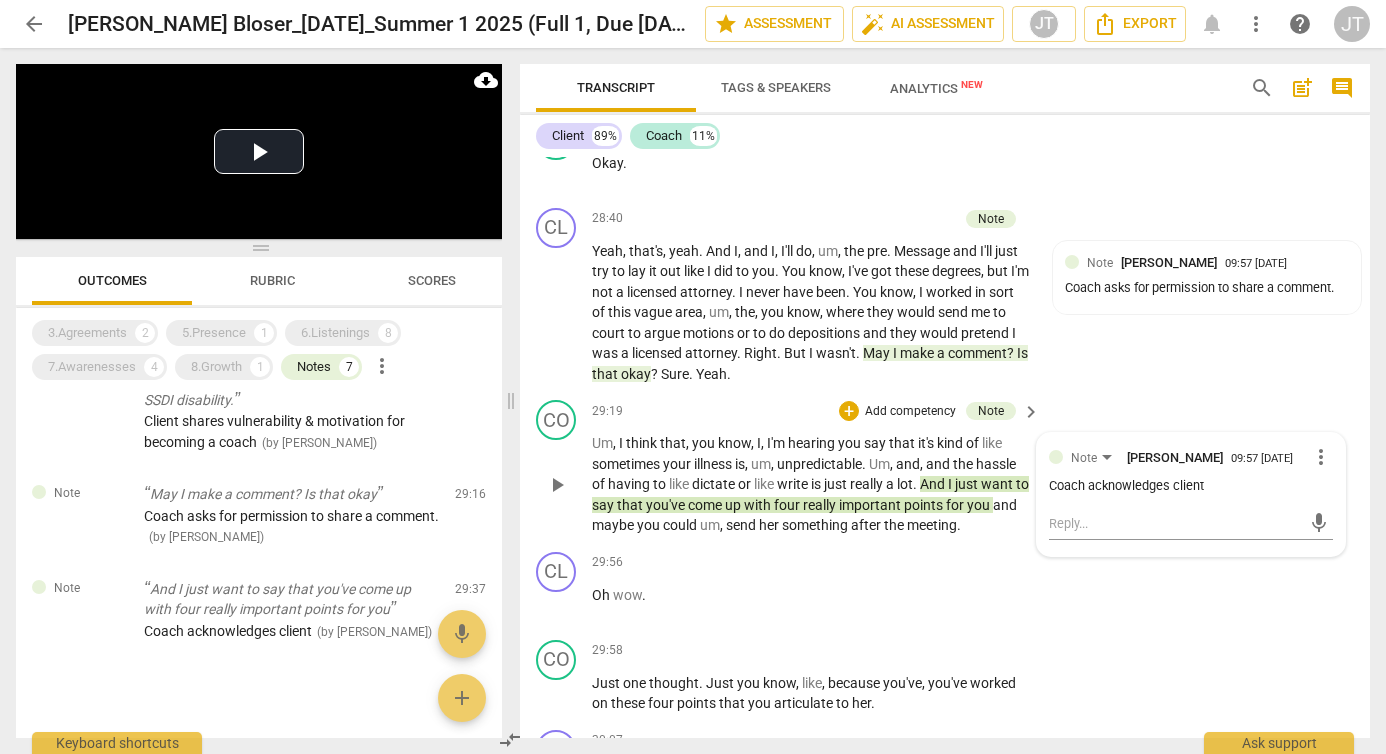 scroll, scrollTop: 9046, scrollLeft: 0, axis: vertical 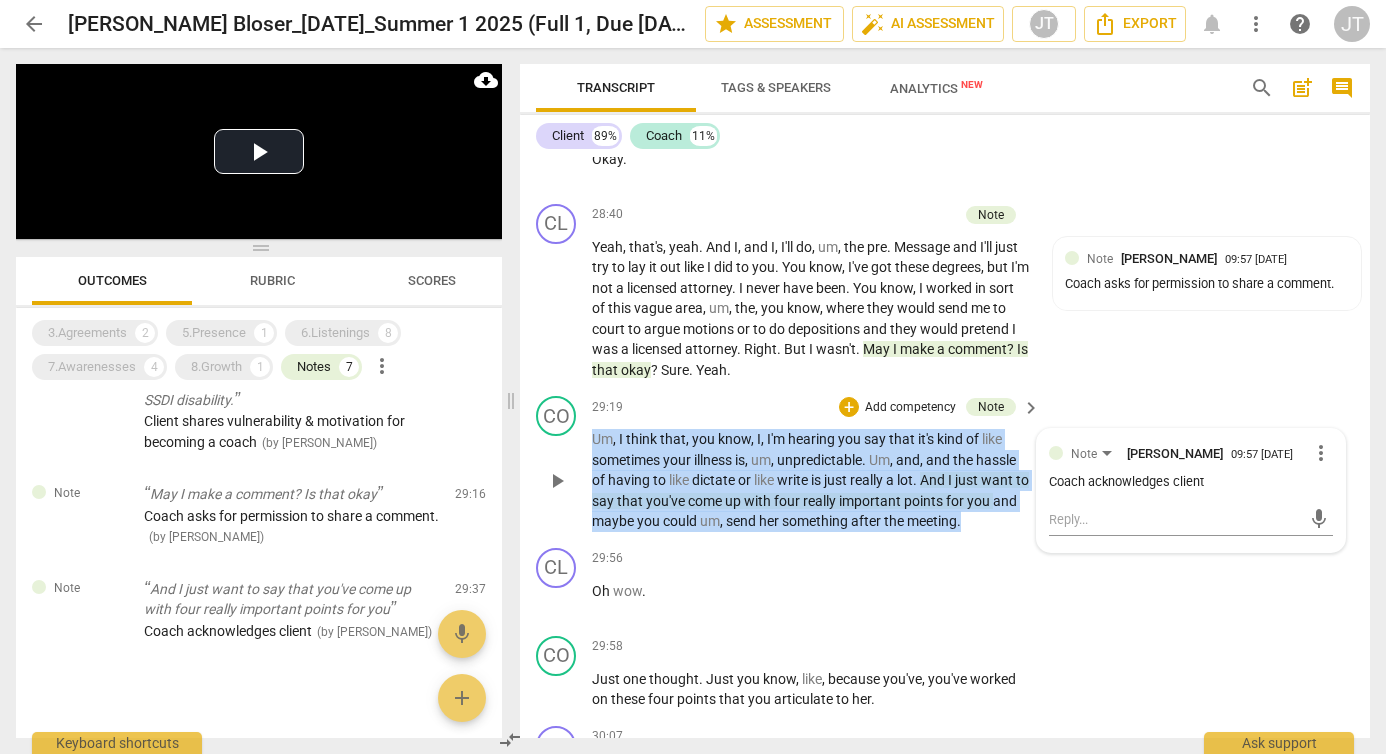 drag, startPoint x: 1006, startPoint y: 499, endPoint x: 583, endPoint y: 423, distance: 429.7732 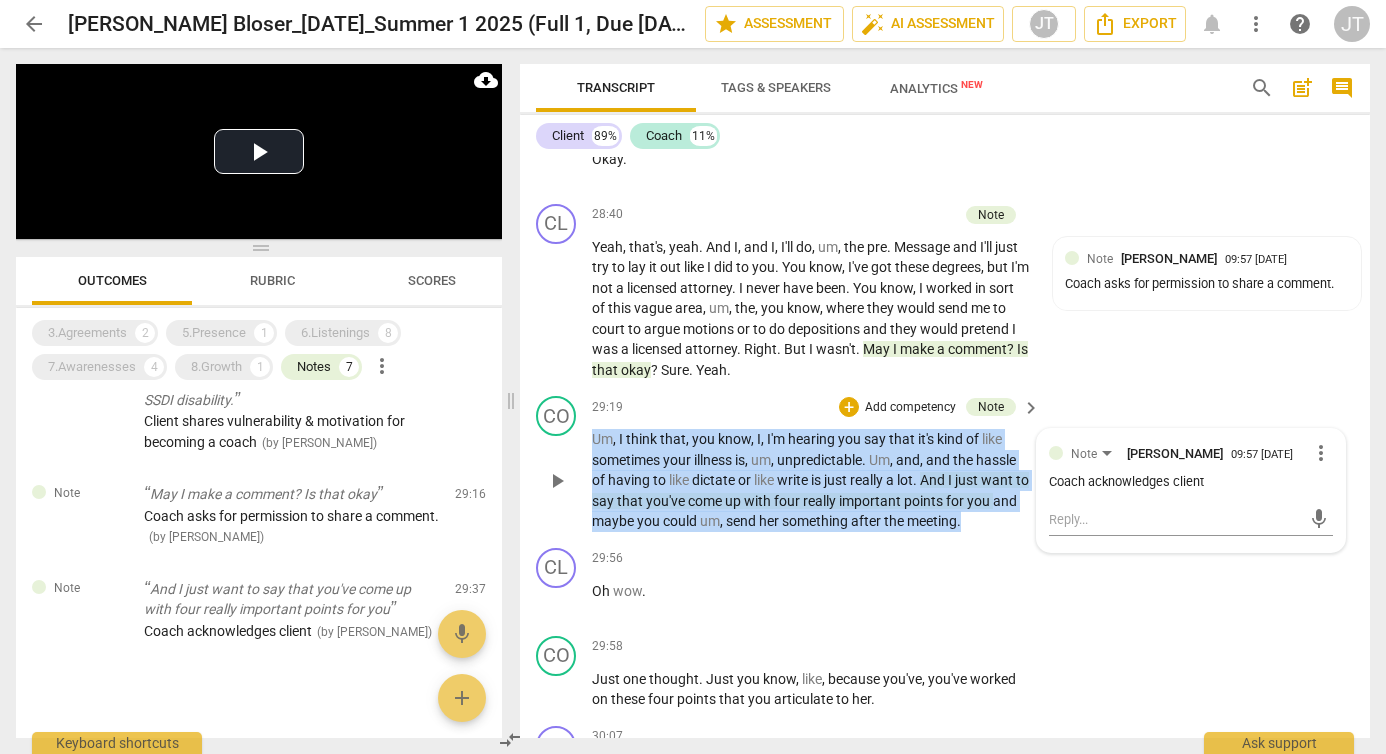 click on "CO play_arrow pause 29:19 + Add competency Note keyboard_arrow_right Um ,   I   think   that ,   you   know ,   I ,   I'm   hearing   you   say   that   it's   kind   of   like   sometimes   your   illness   is ,   um ,   unpredictable .   Um ,   and ,   and   the   hassle   of   having   to   like   dictate   or   like   write   is   just   really   a   lot .   And   I   just   want   to   say   that   you've   come   up   with   four   really   important   points   for   you   and   maybe   you   could   um ,   send   her   something   after   the   meeting . Note [PERSON_NAME] 09:57 [DATE] more_vert Coach acknowledges client mic" at bounding box center (945, 464) 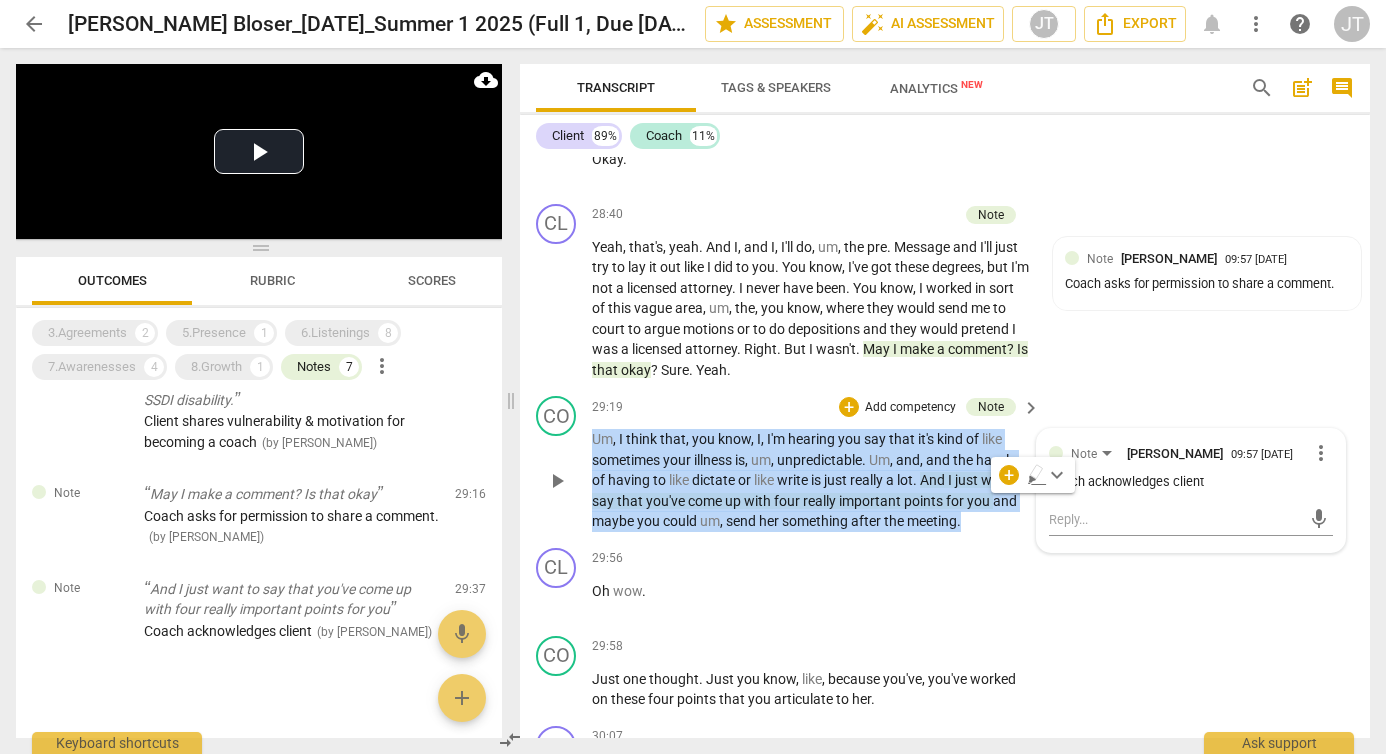 copy on "Um ,   I   think   that ,   you   know ,   I ,   I'm   hearing   you   say   that   it's   kind   of   like   sometimes   your   illness   is ,   um ,   unpredictable .   Um ,   and ,   and   the   hassle   of   having   to   like   dictate   or   like   write   is   just   really   a   lot .   And   I   just   want   to   say   that   you've   come   up   with   four   really   important   points   for   you   and   maybe   you   could   um ,   send   her   something   after   the   meeting ." 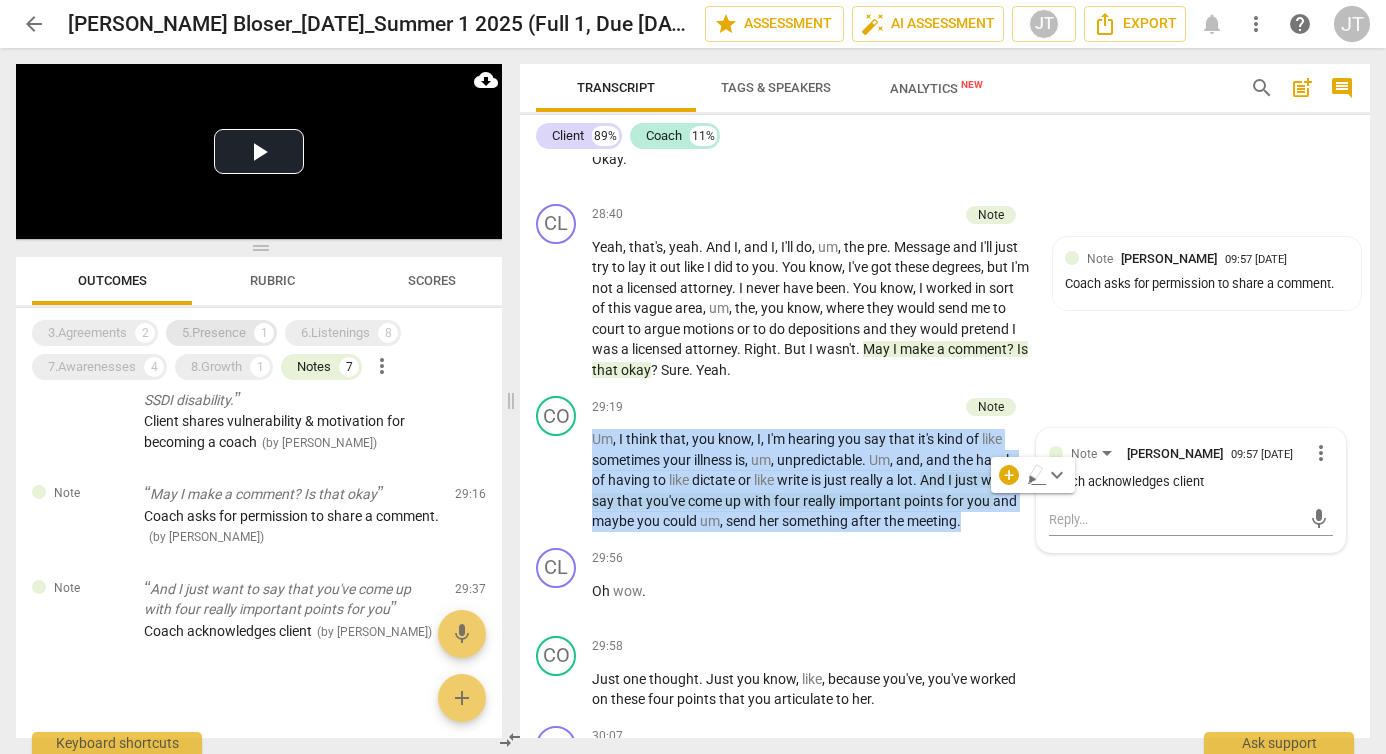 click on "5.Presence" at bounding box center [214, 333] 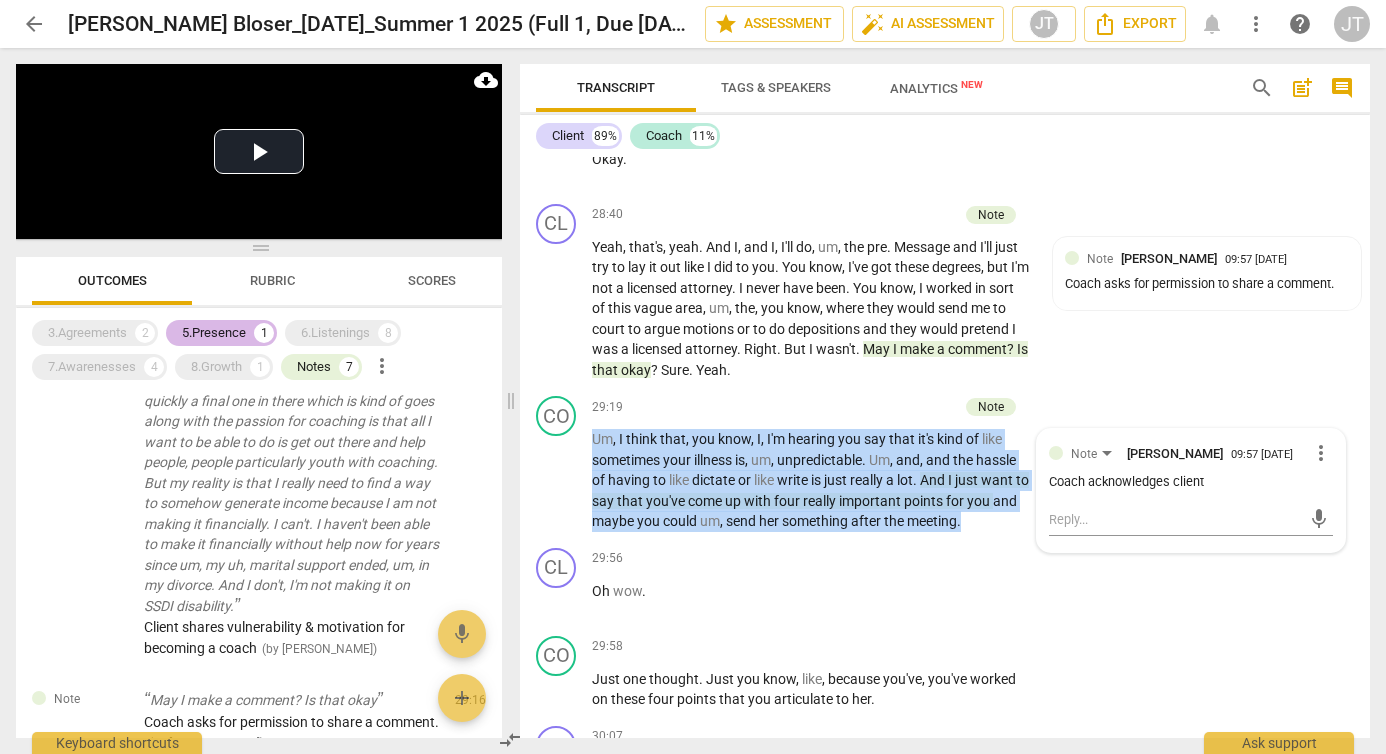scroll, scrollTop: 869, scrollLeft: 0, axis: vertical 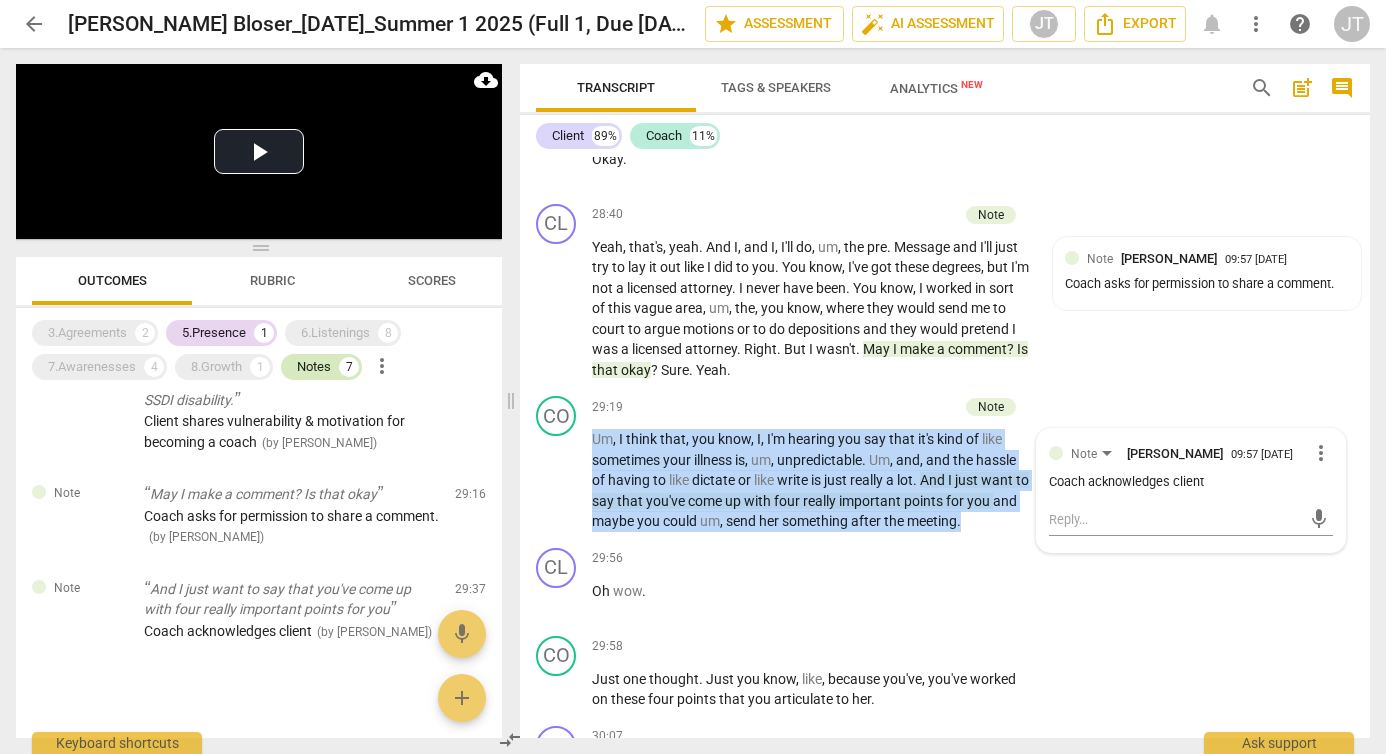 click on "Notes" at bounding box center [314, 367] 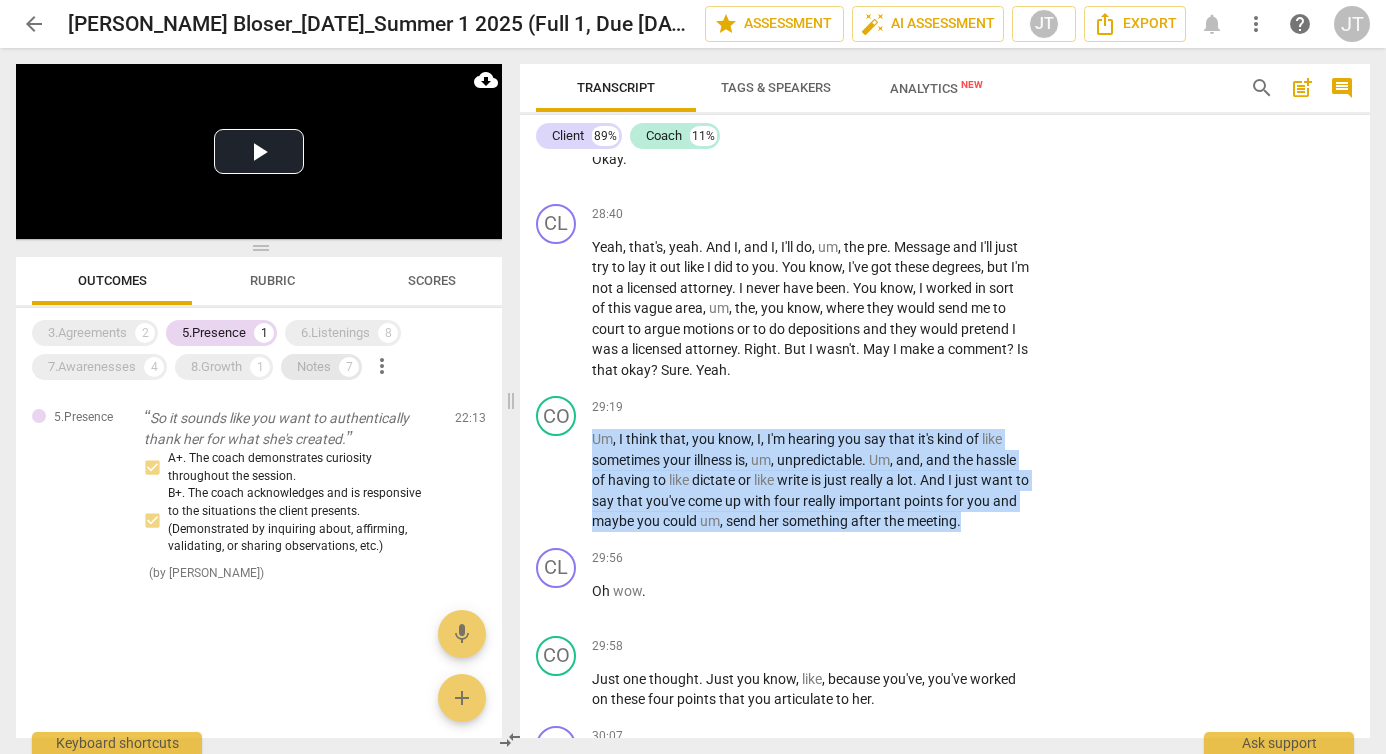 scroll, scrollTop: 0, scrollLeft: 0, axis: both 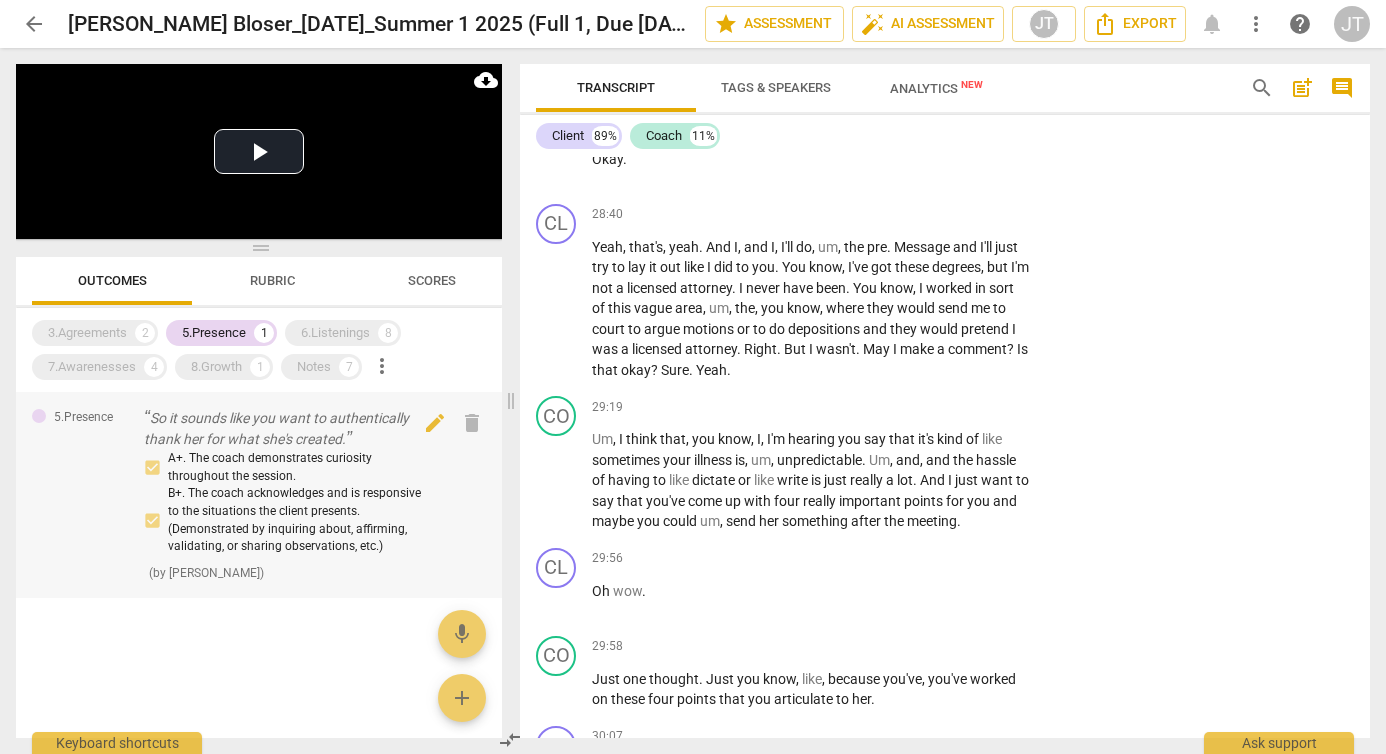 click on "So it sounds like you want to authentically thank her for what she's created." at bounding box center (291, 428) 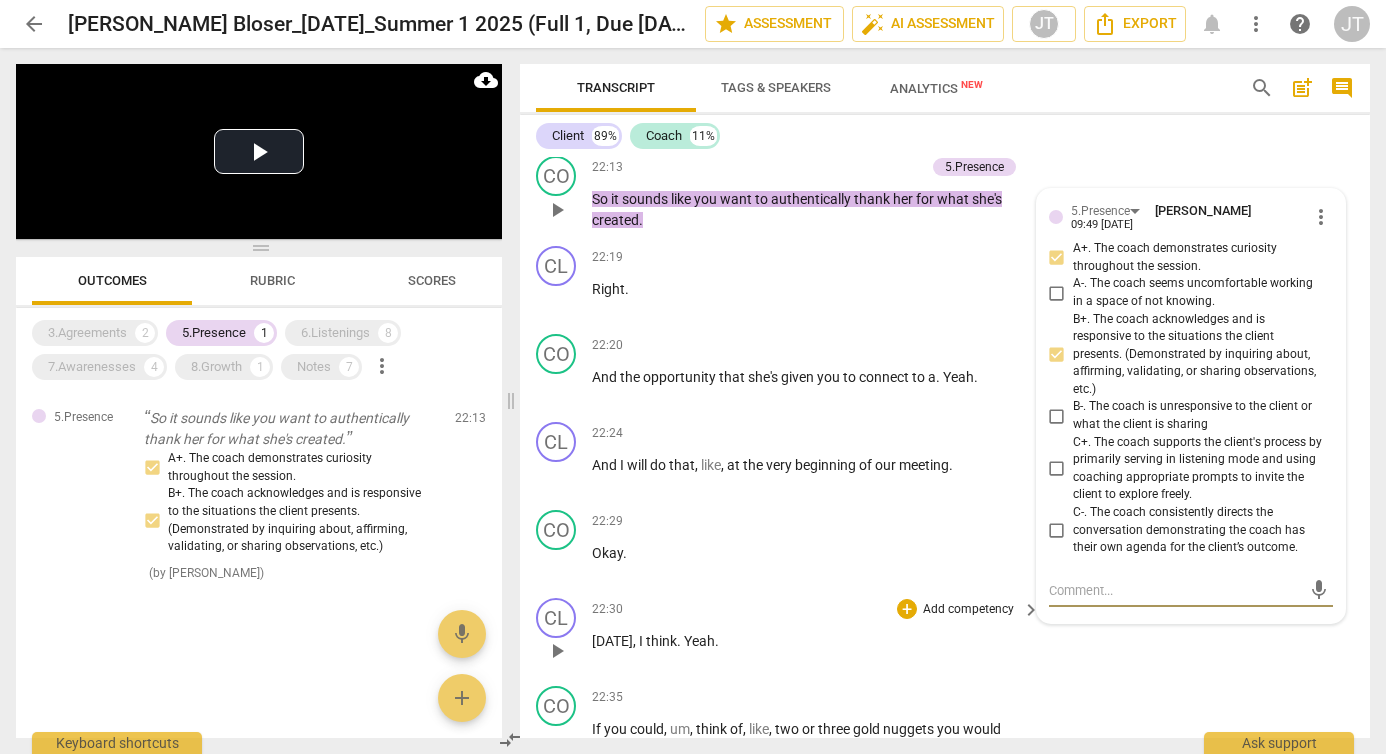 scroll, scrollTop: 6213, scrollLeft: 0, axis: vertical 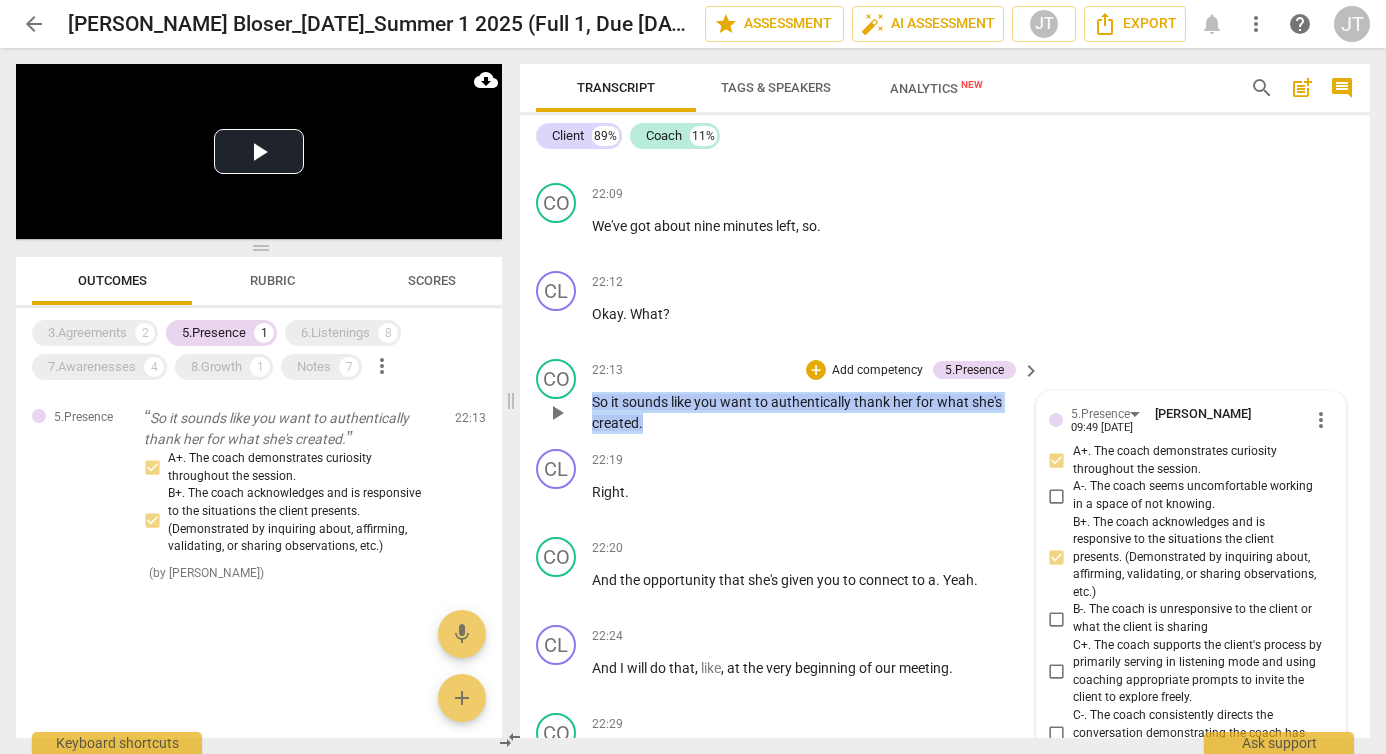 drag, startPoint x: 694, startPoint y: 404, endPoint x: 584, endPoint y: 387, distance: 111.305885 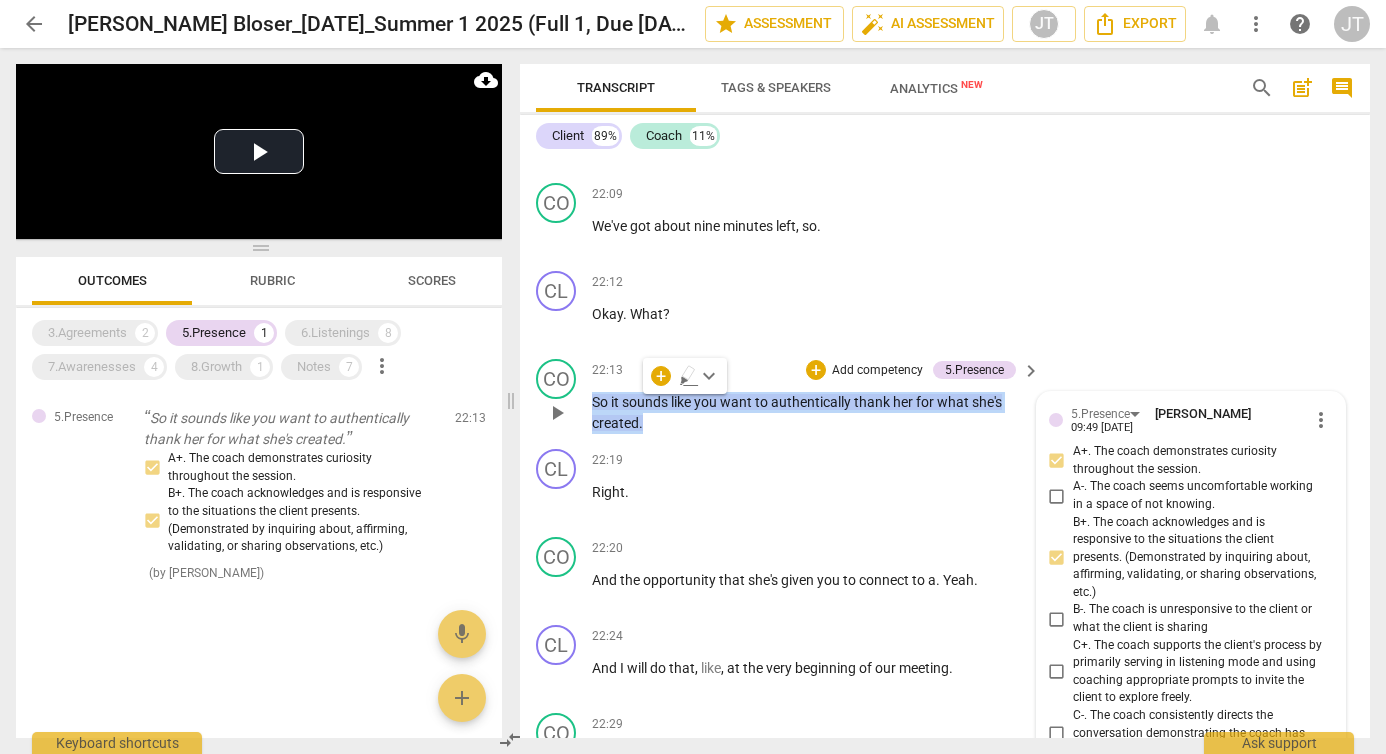 copy on "So   it   sounds   like   you   want   to   authentically   thank   her   for   what   she's   created ." 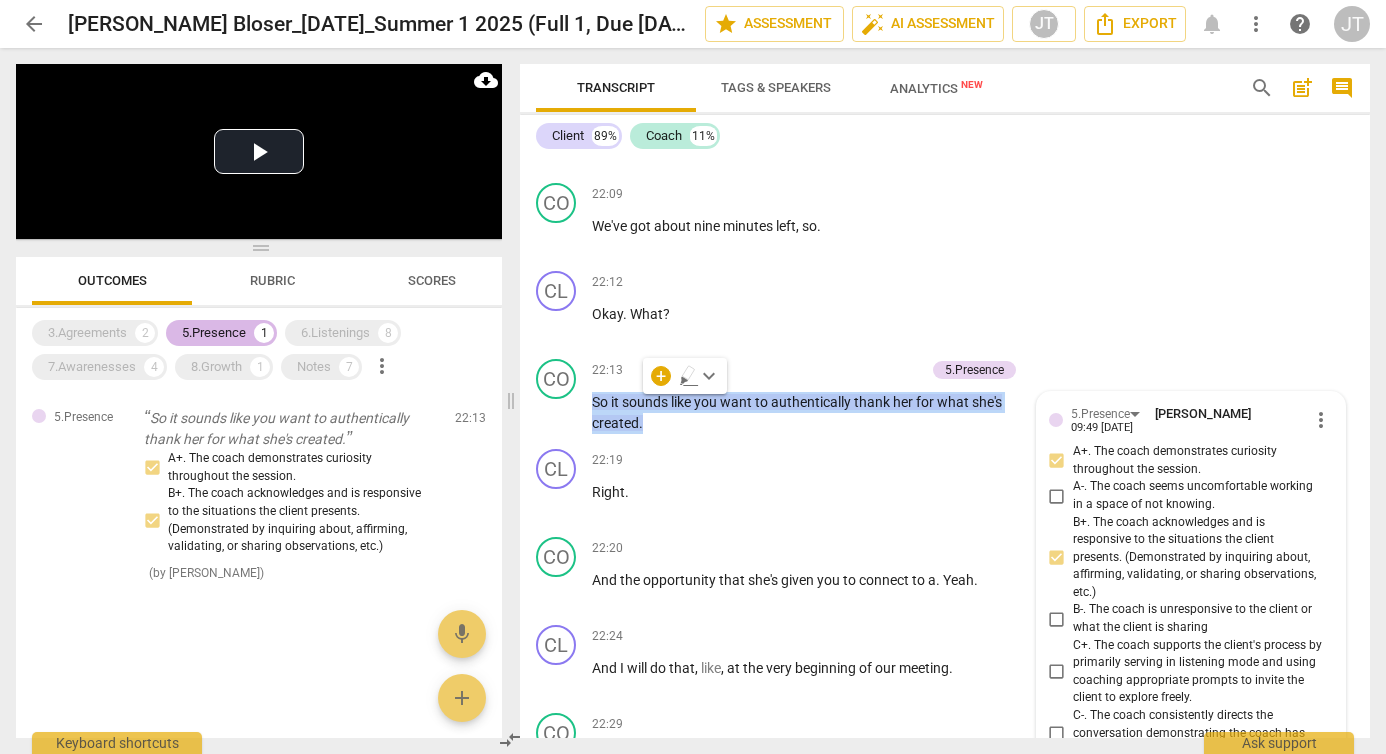 click on "5.Presence" at bounding box center [214, 333] 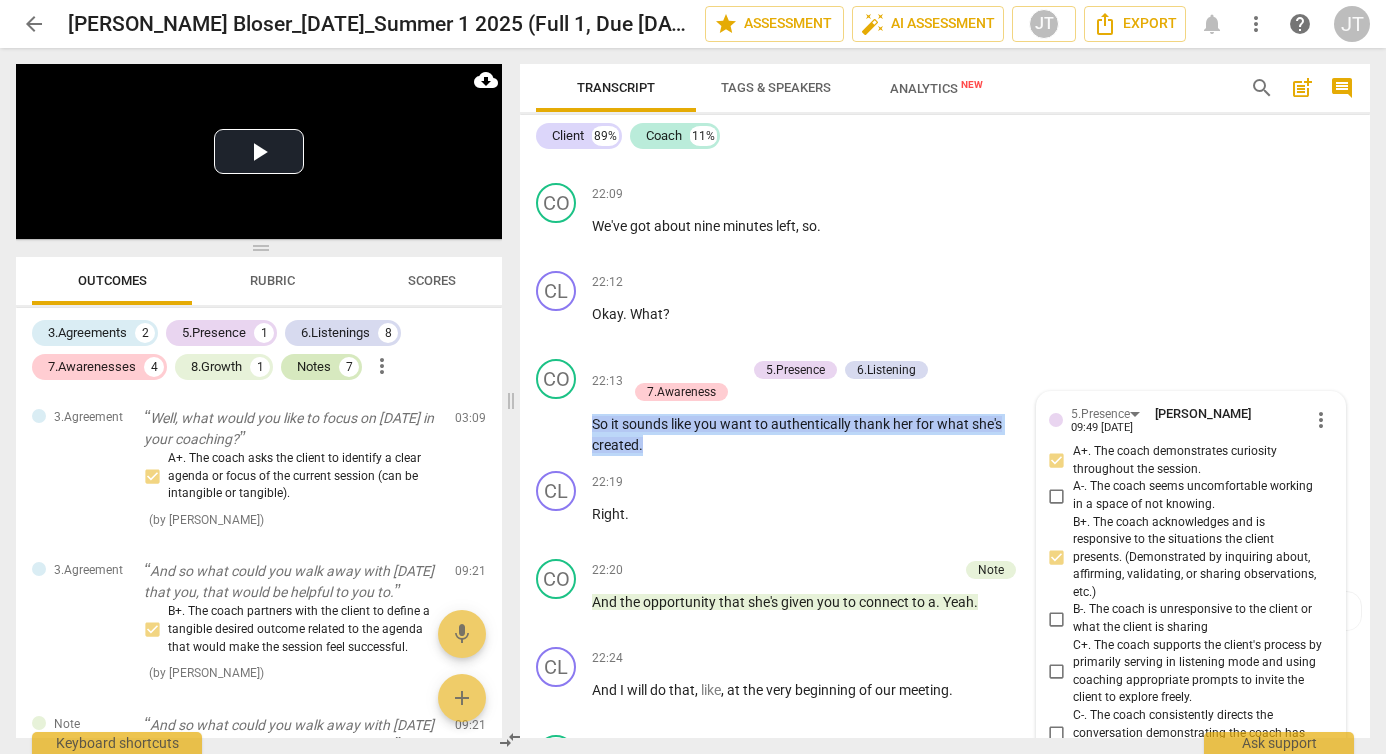 click on "Notes" at bounding box center (314, 367) 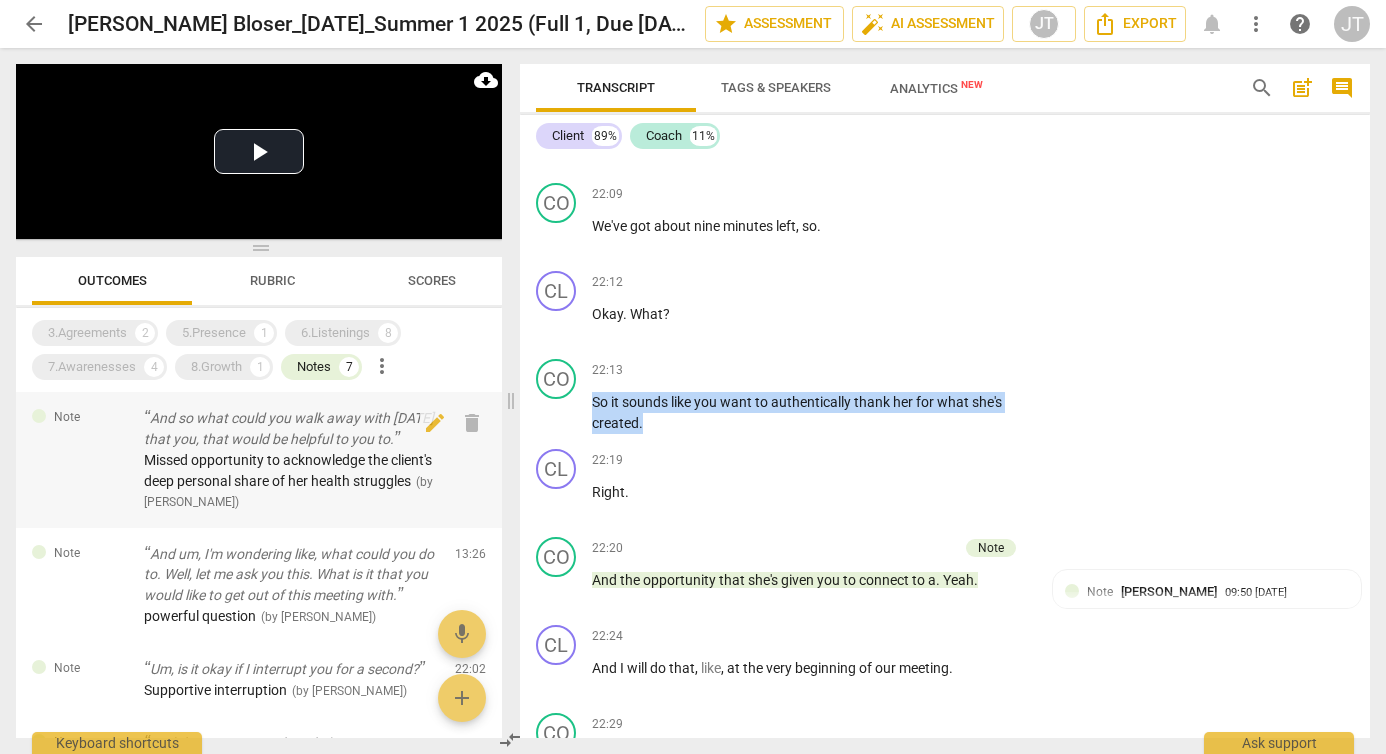 scroll, scrollTop: 169, scrollLeft: 0, axis: vertical 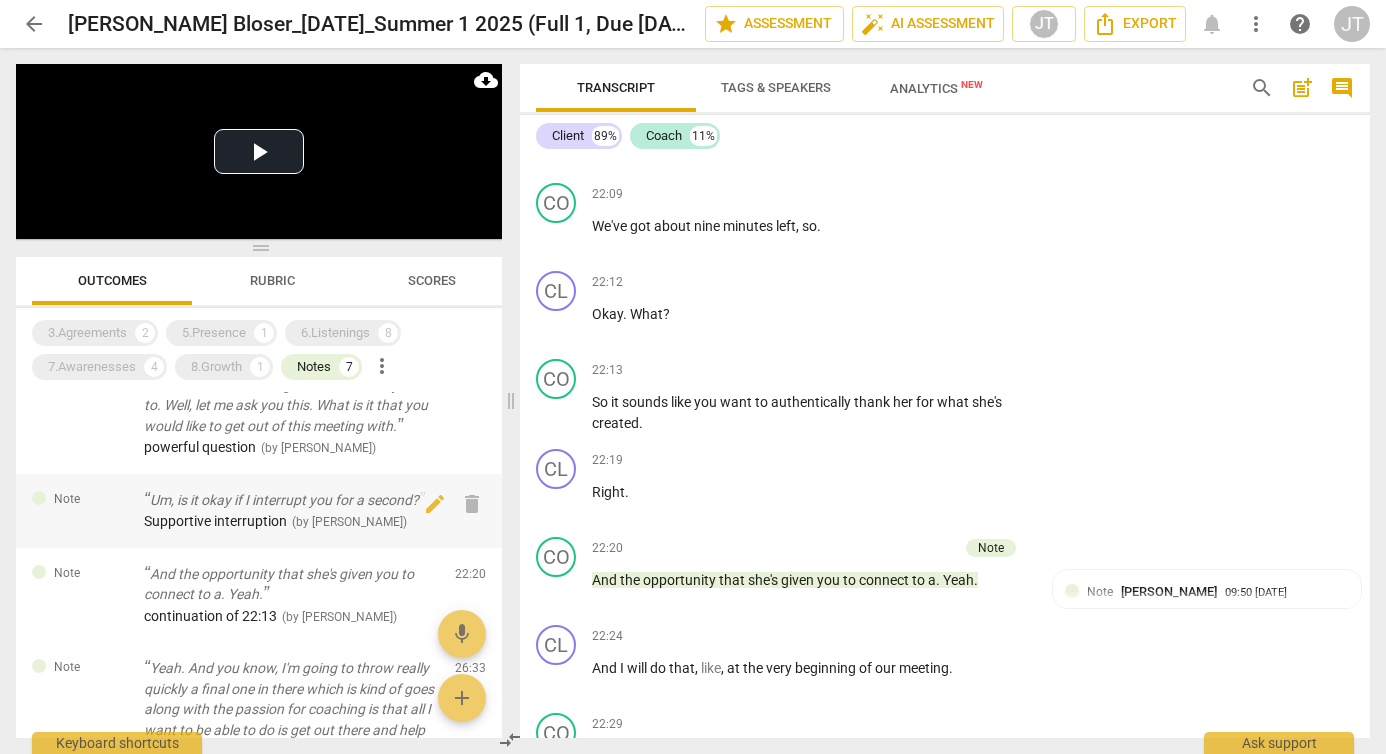 click on "Um, is it okay if I interrupt you for a second?" at bounding box center (291, 500) 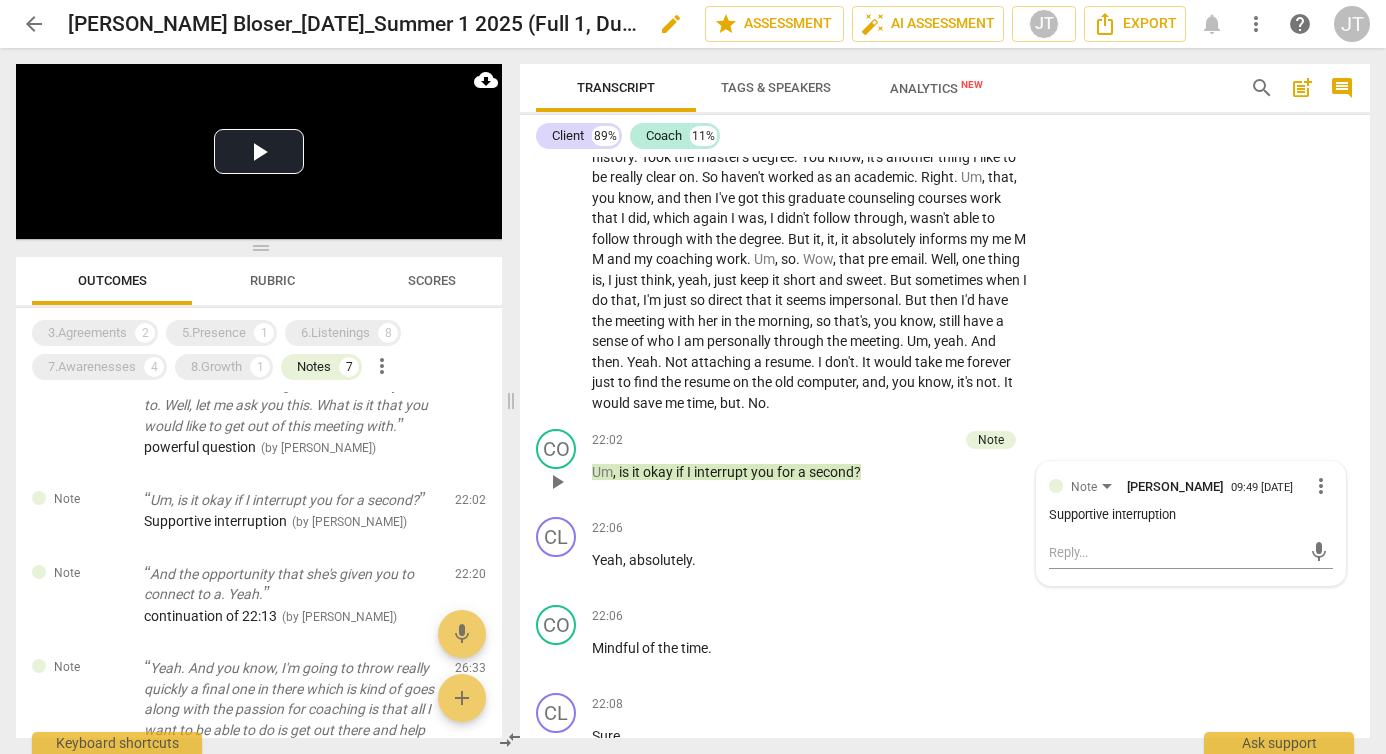 scroll, scrollTop: 5612, scrollLeft: 0, axis: vertical 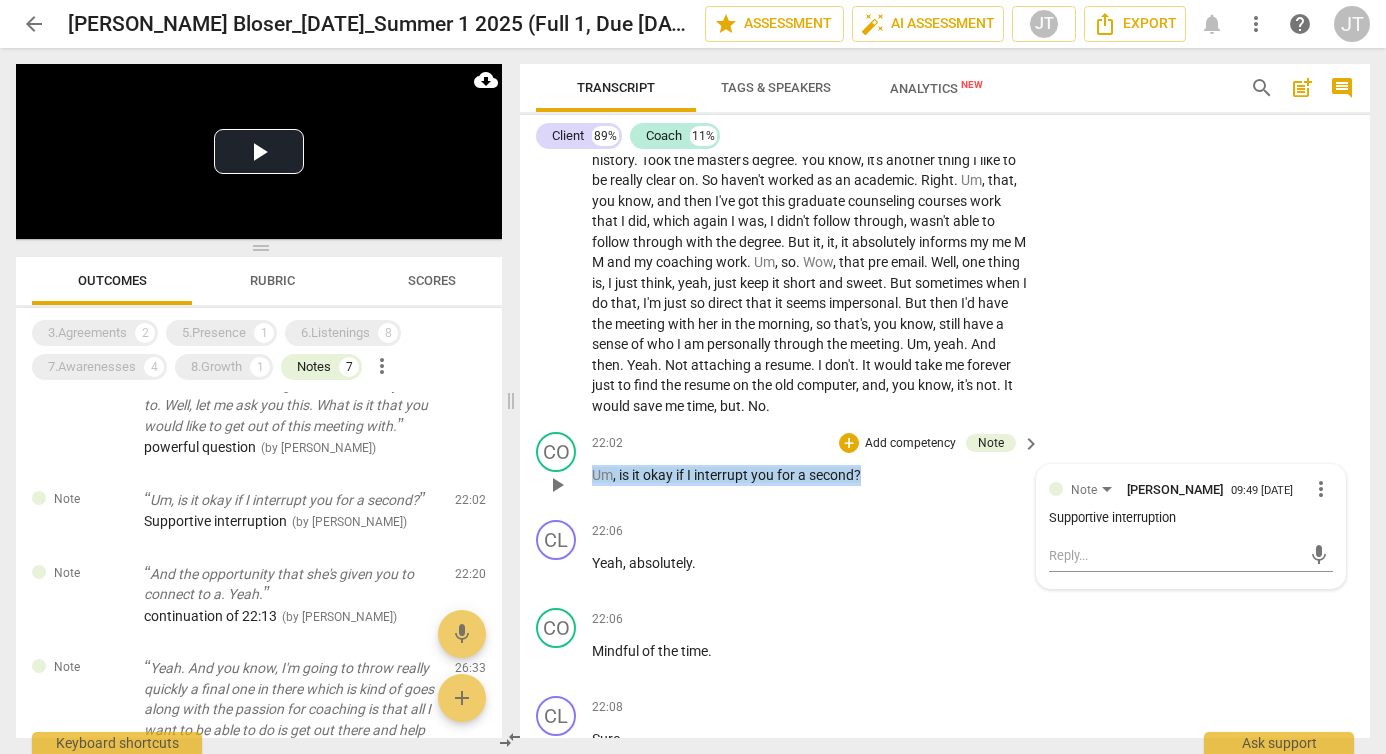 drag, startPoint x: 892, startPoint y: 453, endPoint x: 589, endPoint y: 459, distance: 303.0594 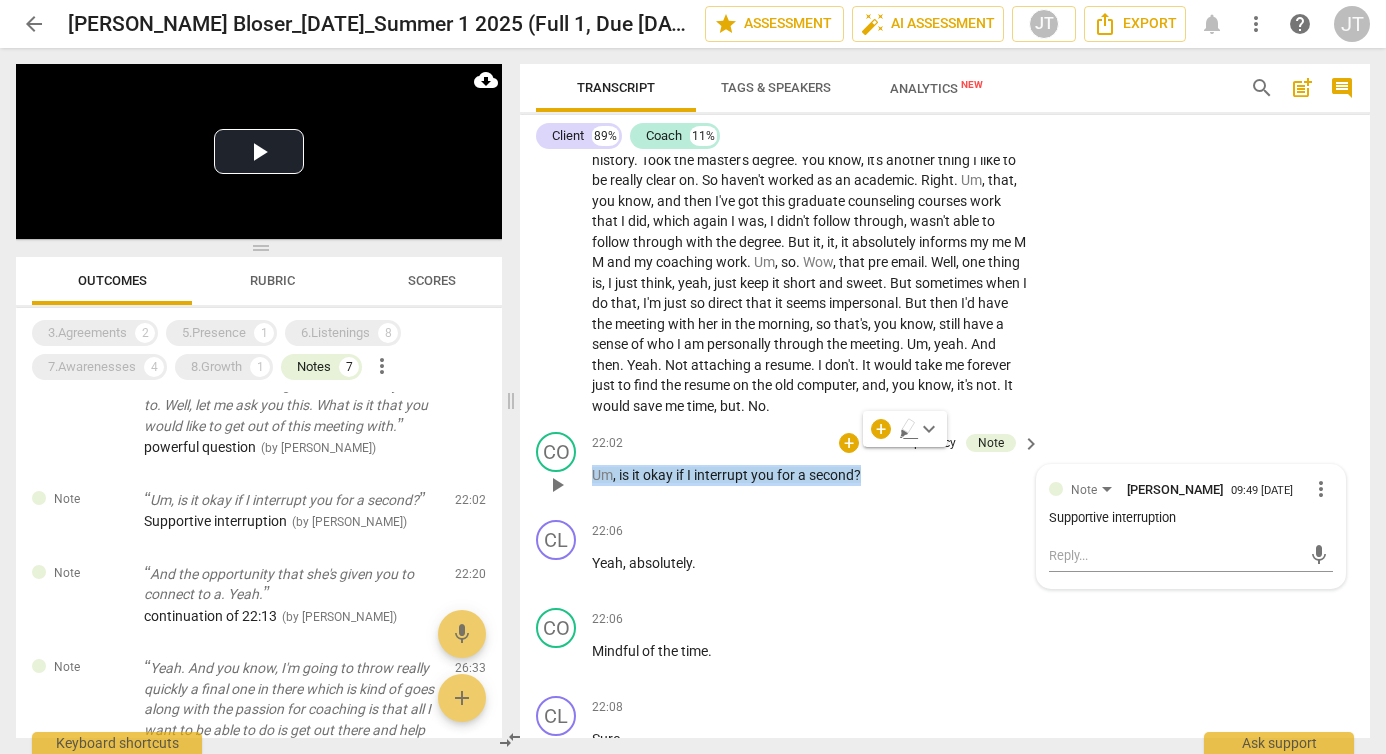 copy on "Um ,   is   it   okay   if   I   interrupt   you   for   a   second ?" 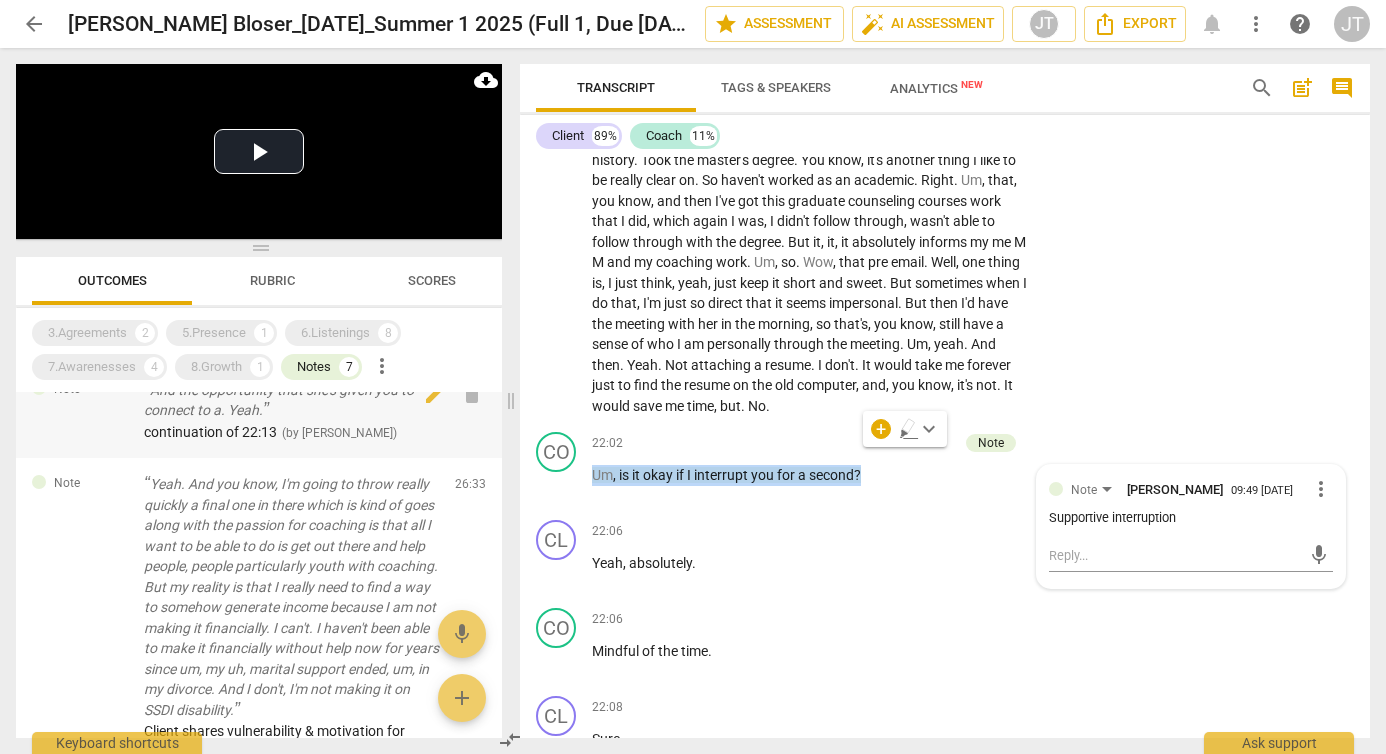 scroll, scrollTop: 545, scrollLeft: 0, axis: vertical 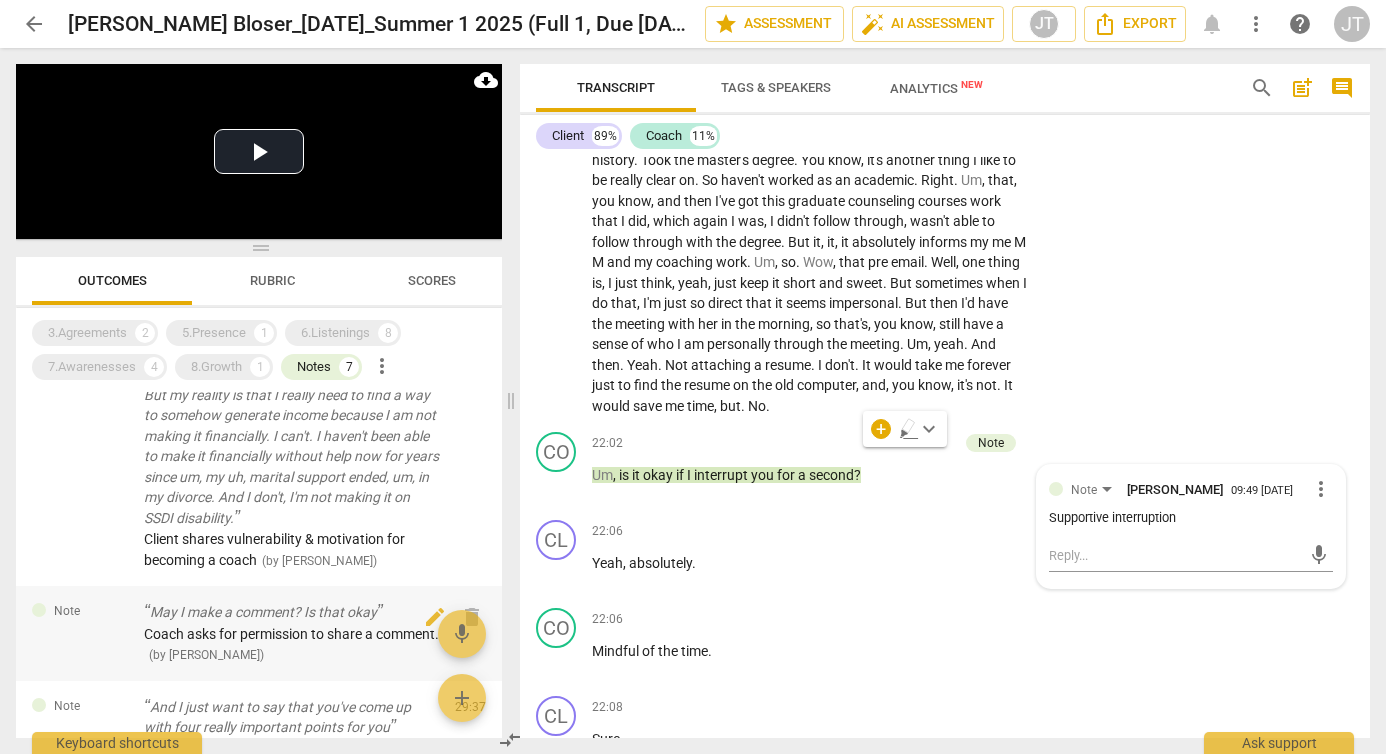 click on "Coach asks for permission to share a comment." at bounding box center [291, 634] 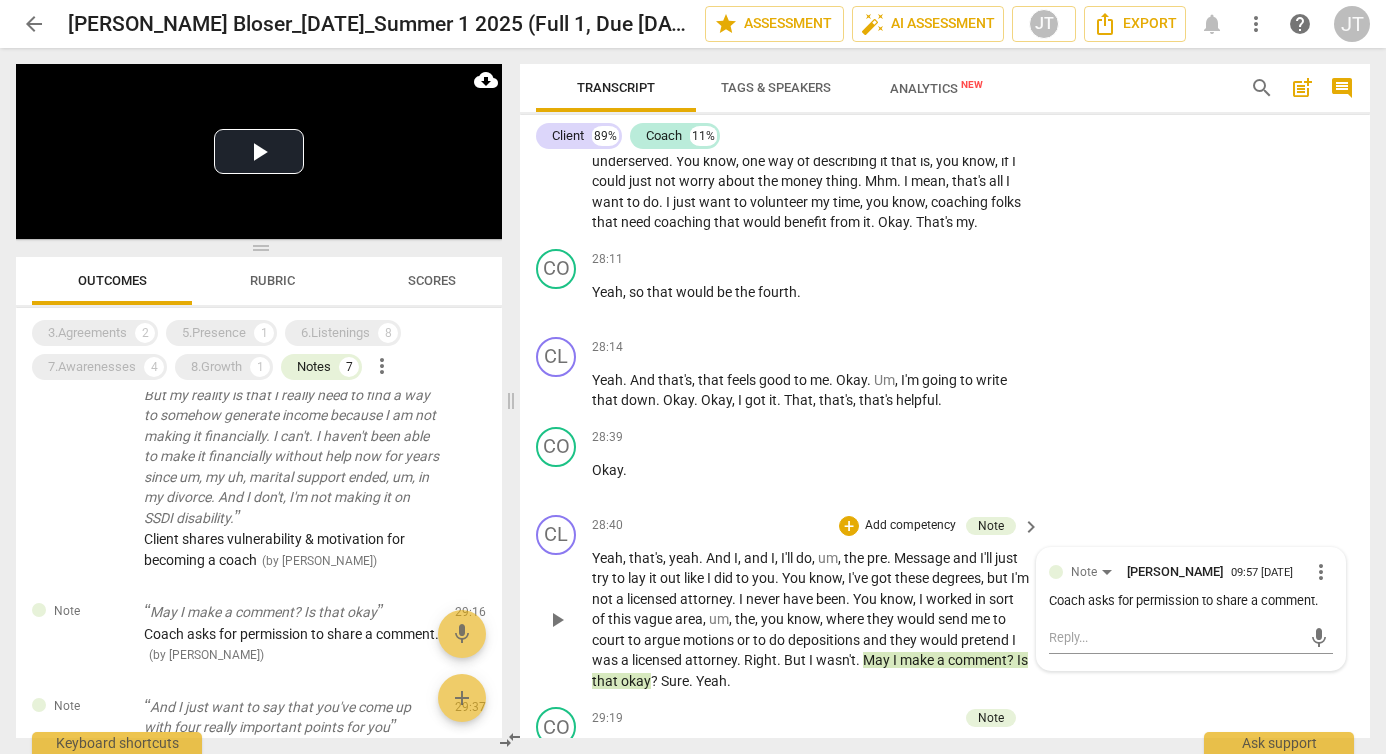 scroll, scrollTop: 8870, scrollLeft: 0, axis: vertical 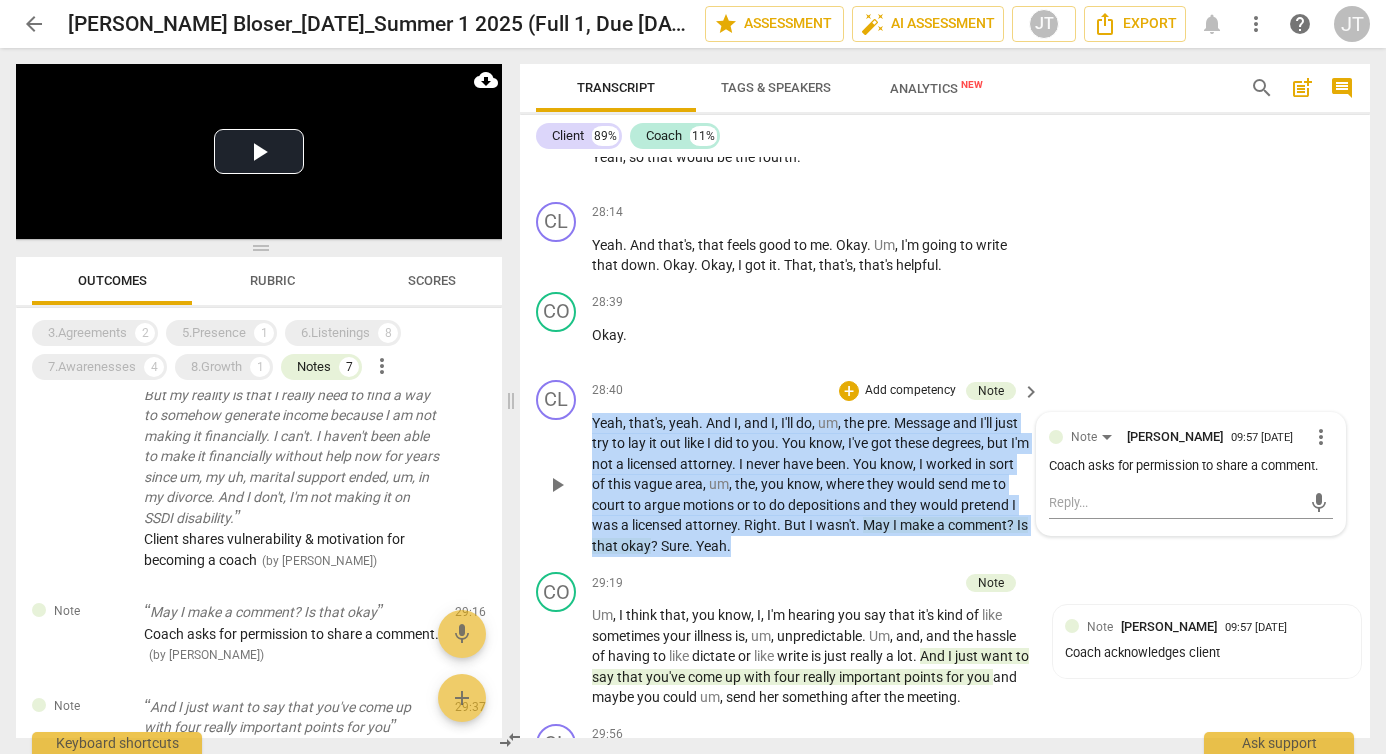 drag, startPoint x: 776, startPoint y: 524, endPoint x: 593, endPoint y: 402, distance: 219.93863 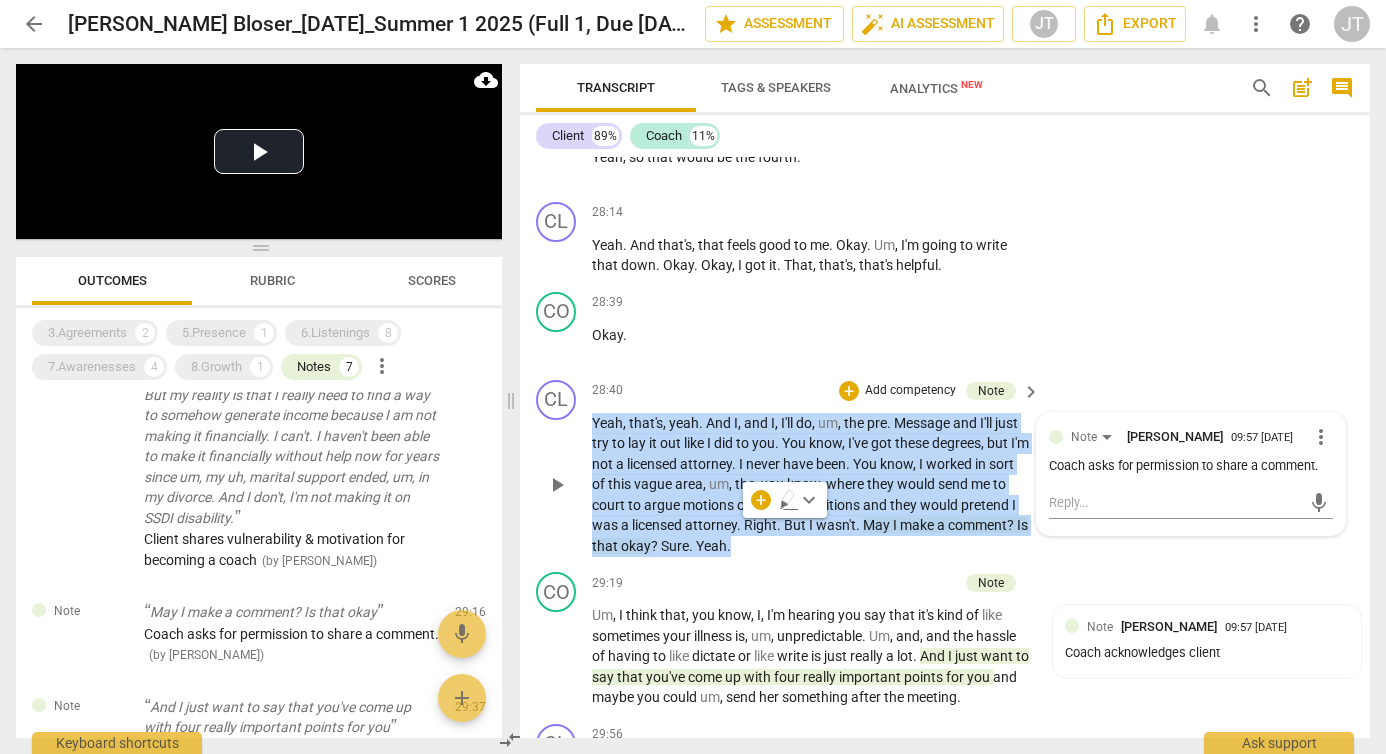 copy on "Yeah ,   that's ,   yeah .   And   I ,   and   I ,   I'll   do ,   um ,   the   pre .   Message   and   I'll   just   try   to   lay   it   out   like   I   did   to   you .   You   know ,   I've   got   these   degrees ,   but   I'm   not   a   licensed   attorney .   I   never   have   been .   You   know ,   I   worked   in   sort   of   this   vague   area ,   um ,   the ,   you   know ,   where   they   would   send   me   to   court   to   argue   motions   or   to   do   depositions   and   they   would   pretend   I   was   a   licensed   attorney .   Right .   But   I   wasn't .   May   I   make   a   comment ?   Is   that   okay ?   Sure .   Yeah ." 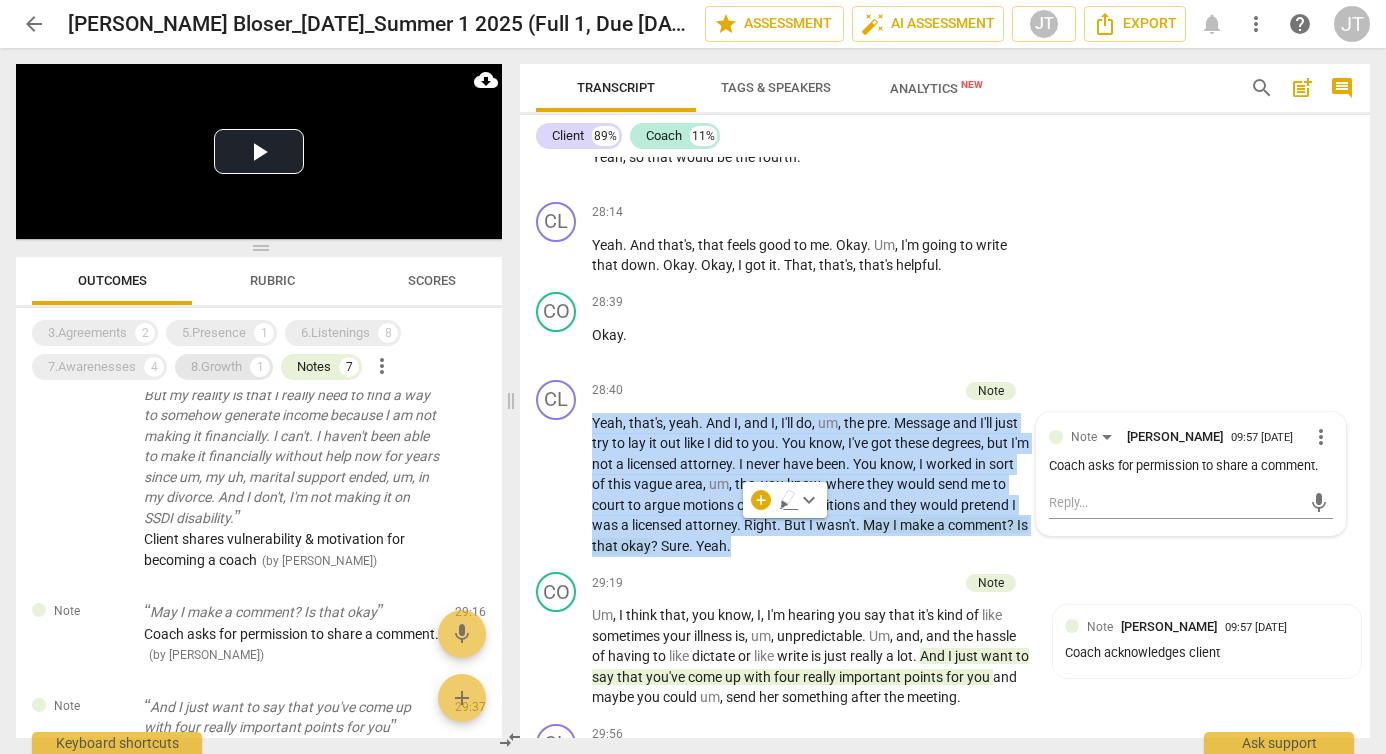 click on "1" at bounding box center (260, 367) 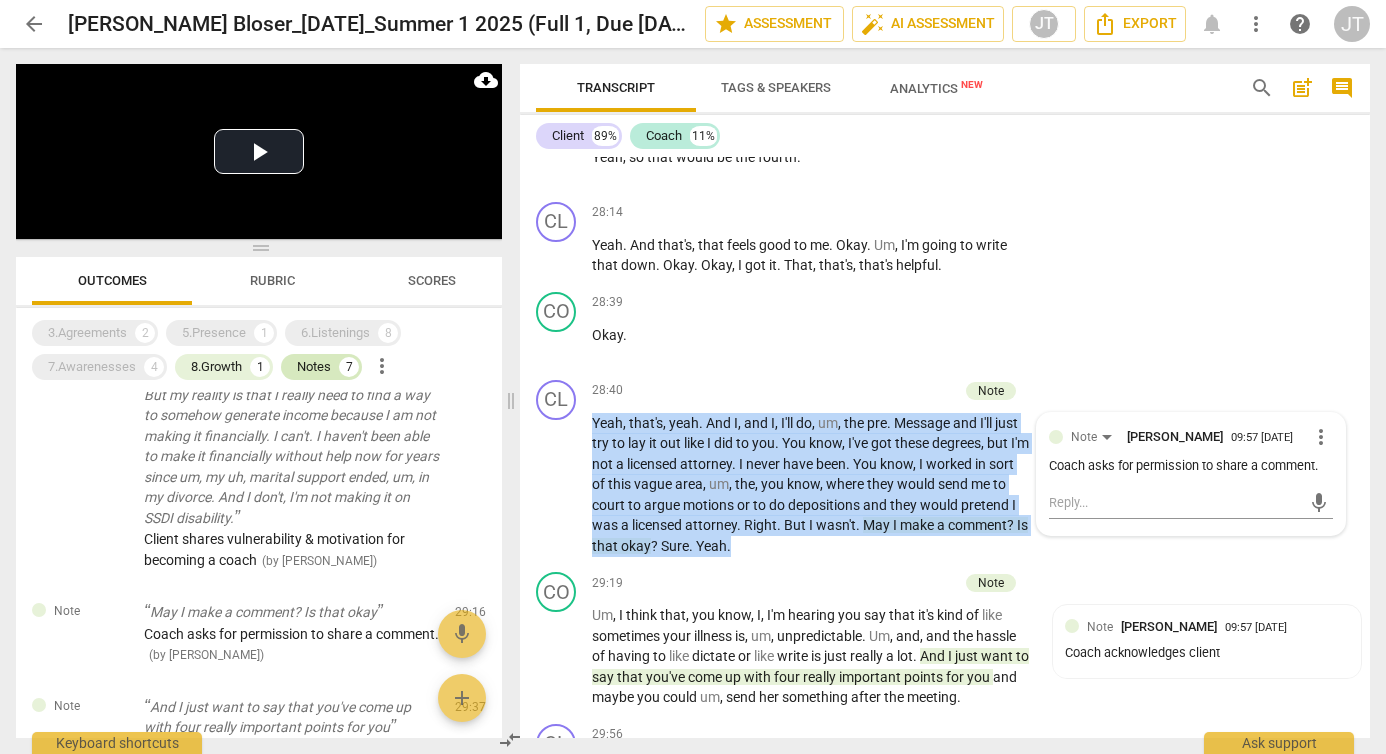 click on "Notes" at bounding box center [314, 367] 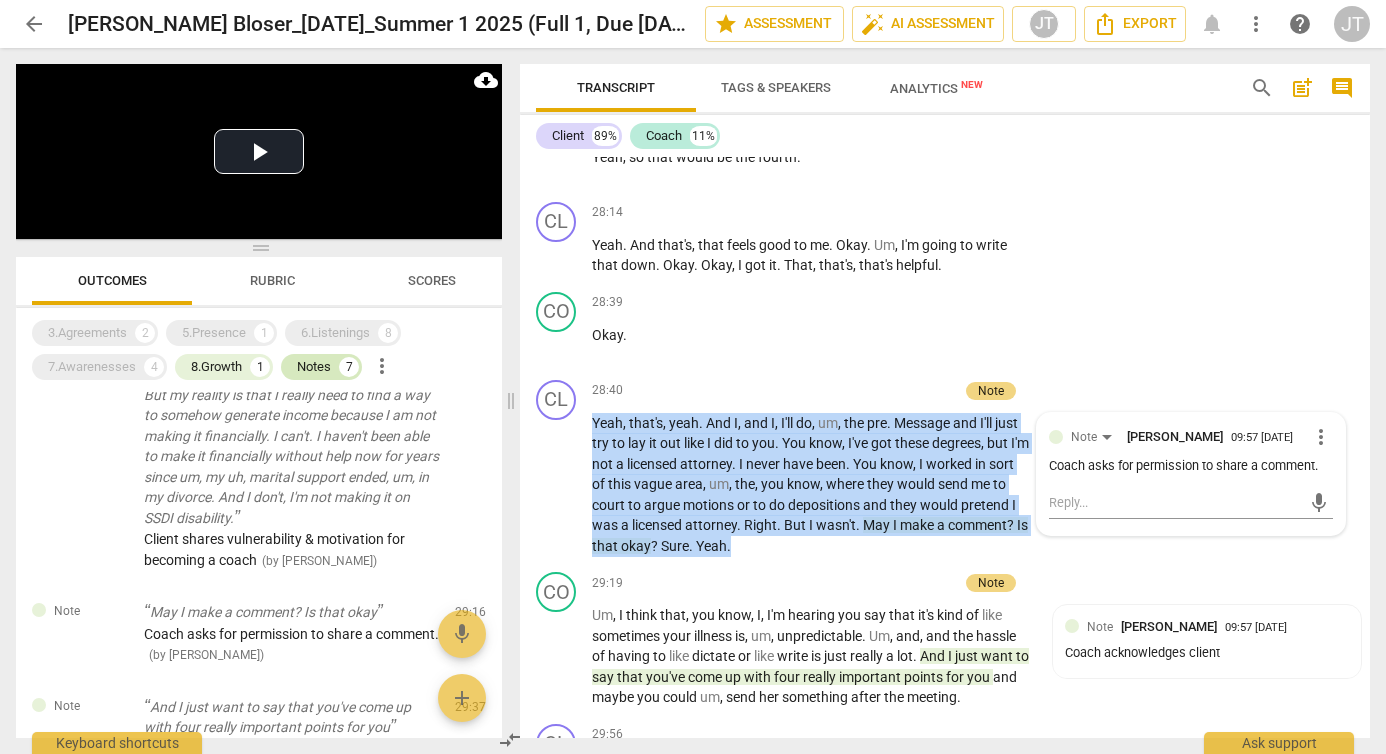scroll, scrollTop: 0, scrollLeft: 0, axis: both 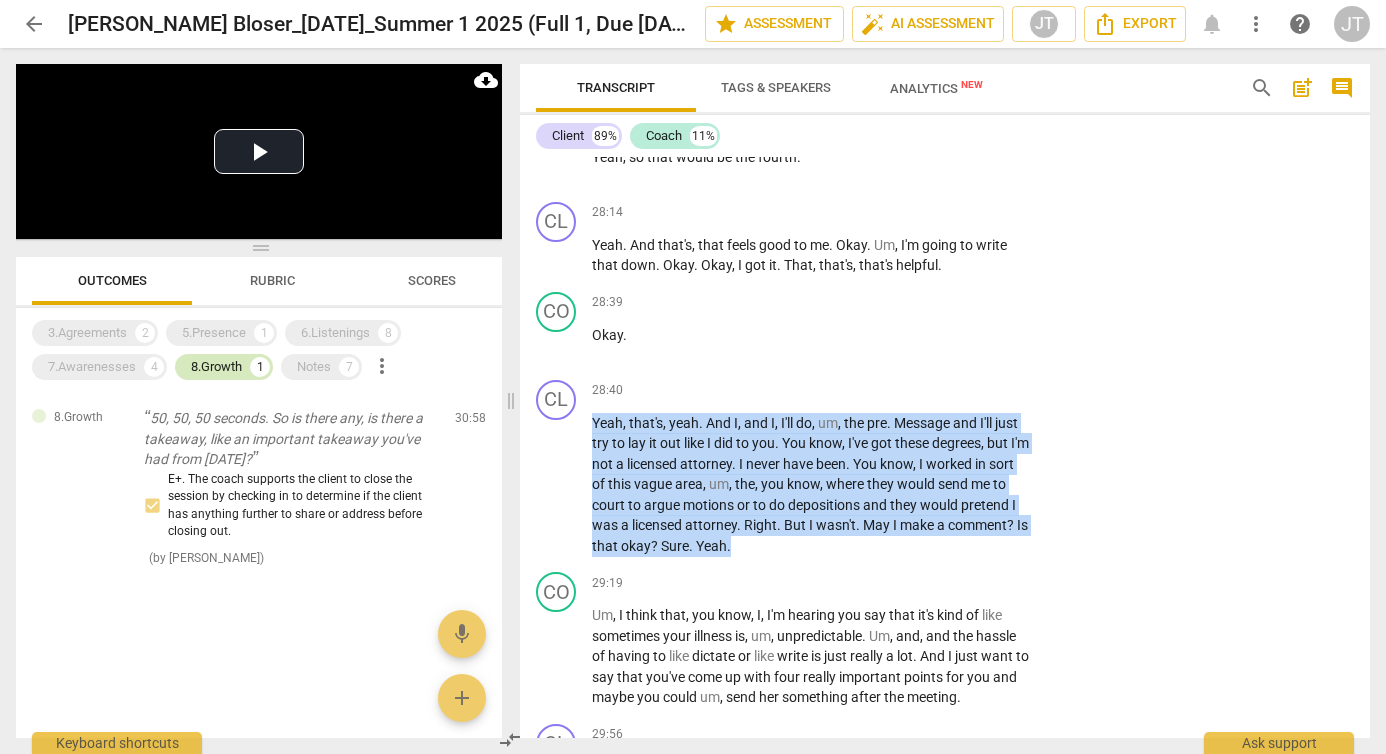 click on "8.Growth 1" at bounding box center (224, 367) 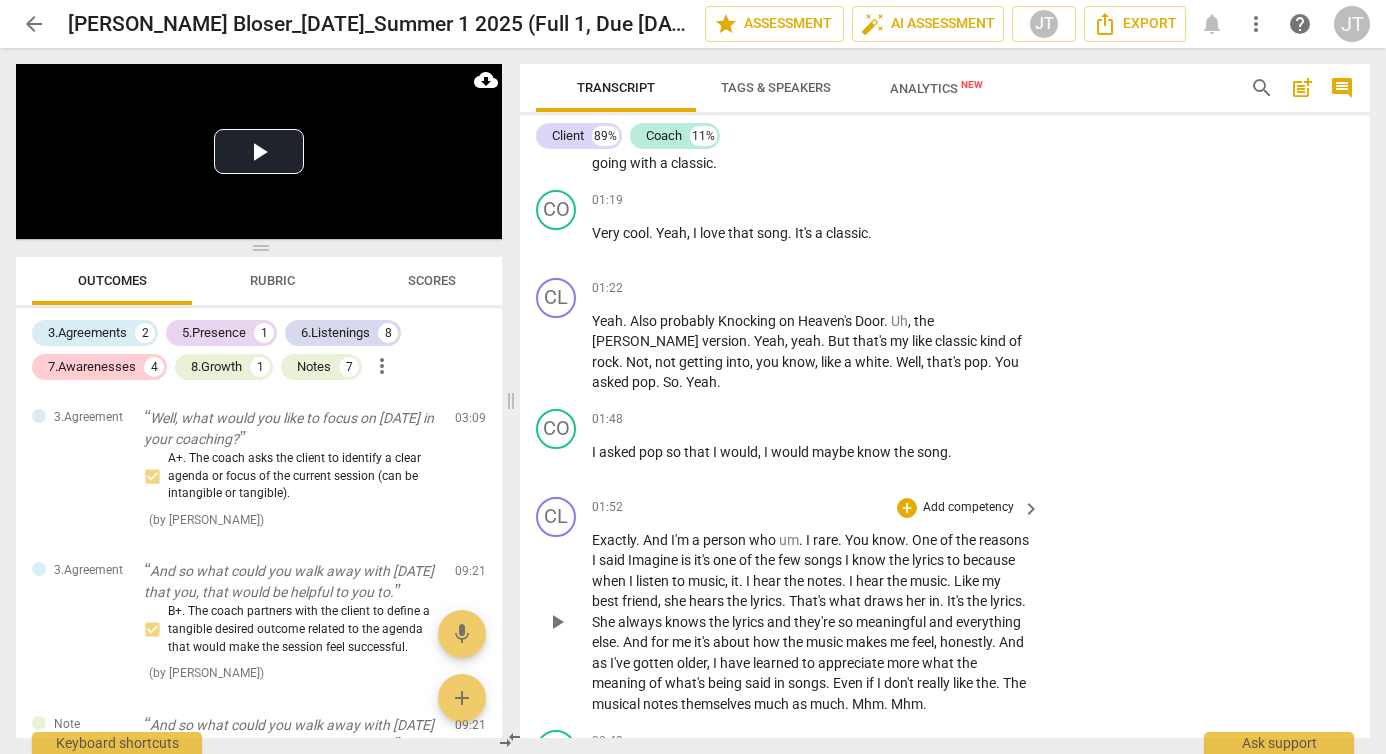 scroll, scrollTop: 746, scrollLeft: 0, axis: vertical 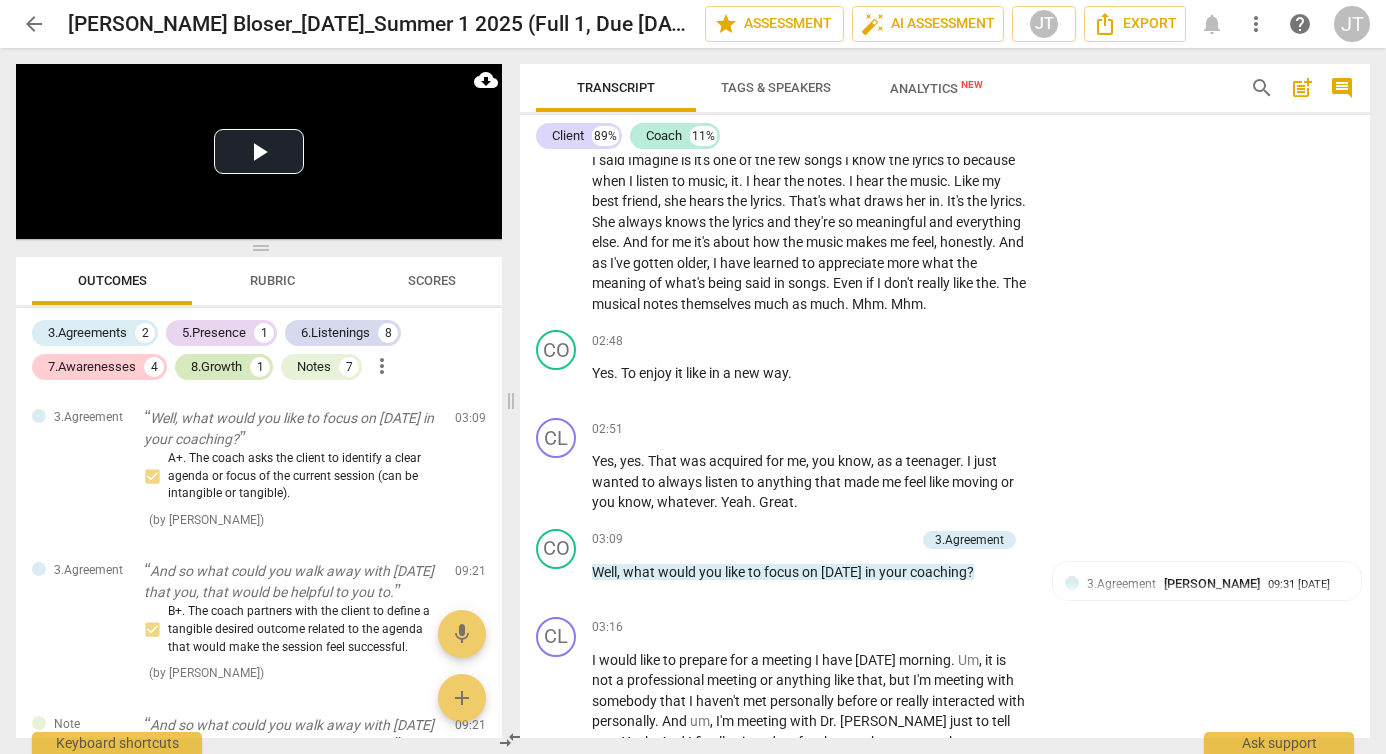 click on "8.Growth" at bounding box center [216, 367] 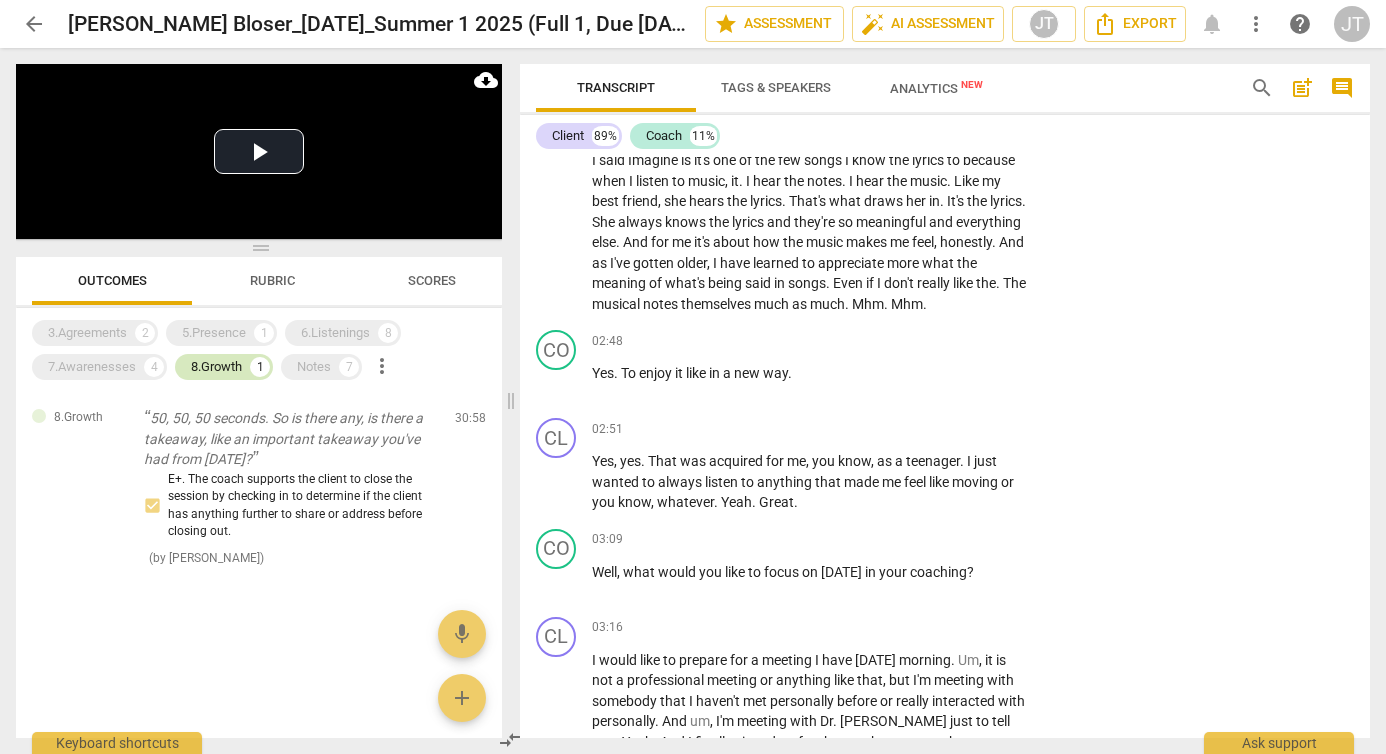 click on "8.Growth" at bounding box center [216, 367] 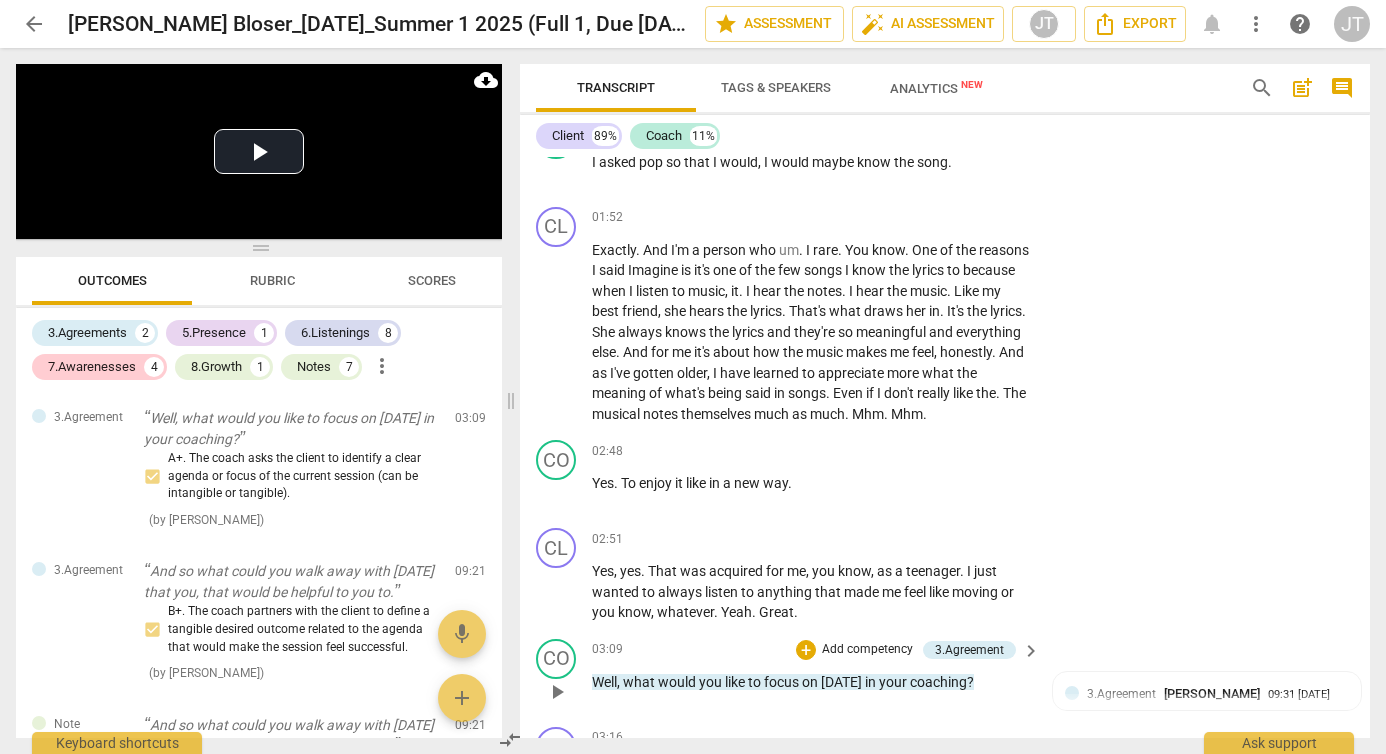 scroll, scrollTop: 628, scrollLeft: 0, axis: vertical 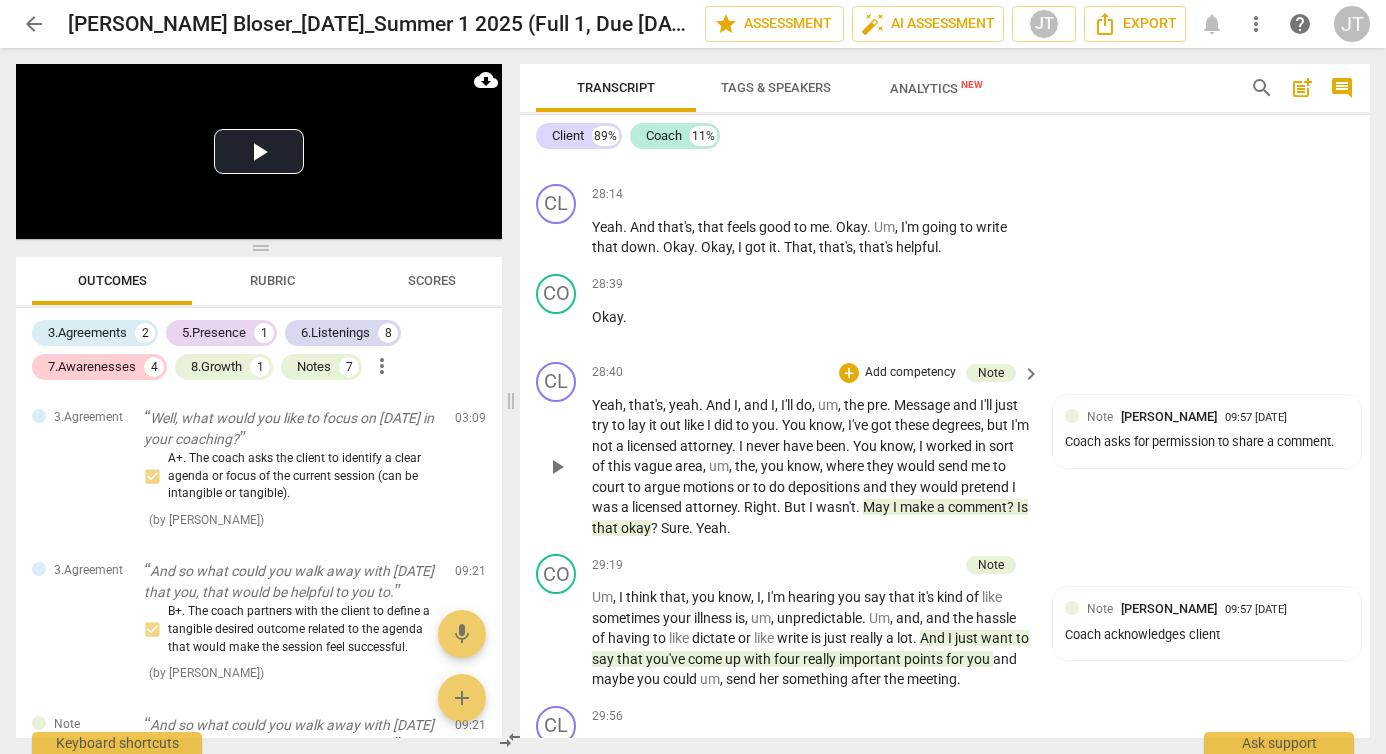 click on "May" at bounding box center [878, 507] 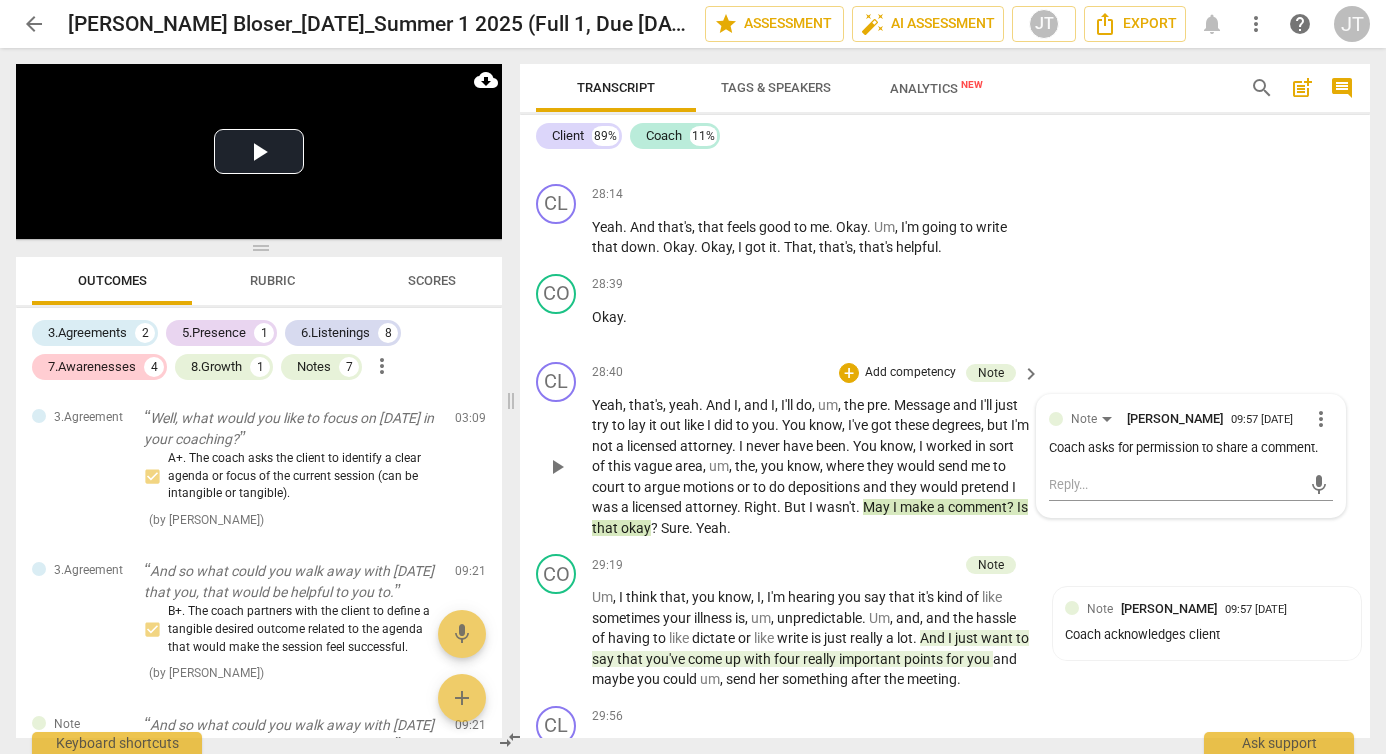 click on "May" at bounding box center [878, 507] 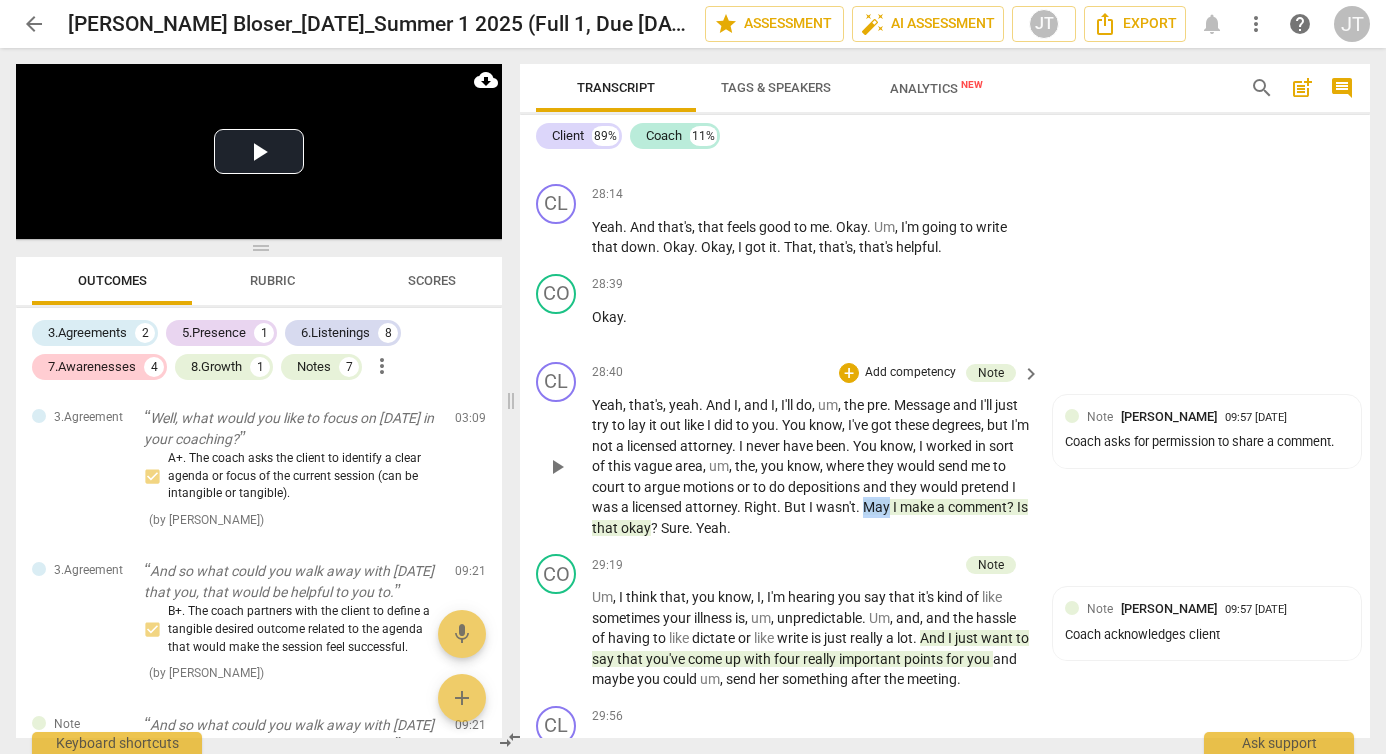 click on "May" at bounding box center (878, 507) 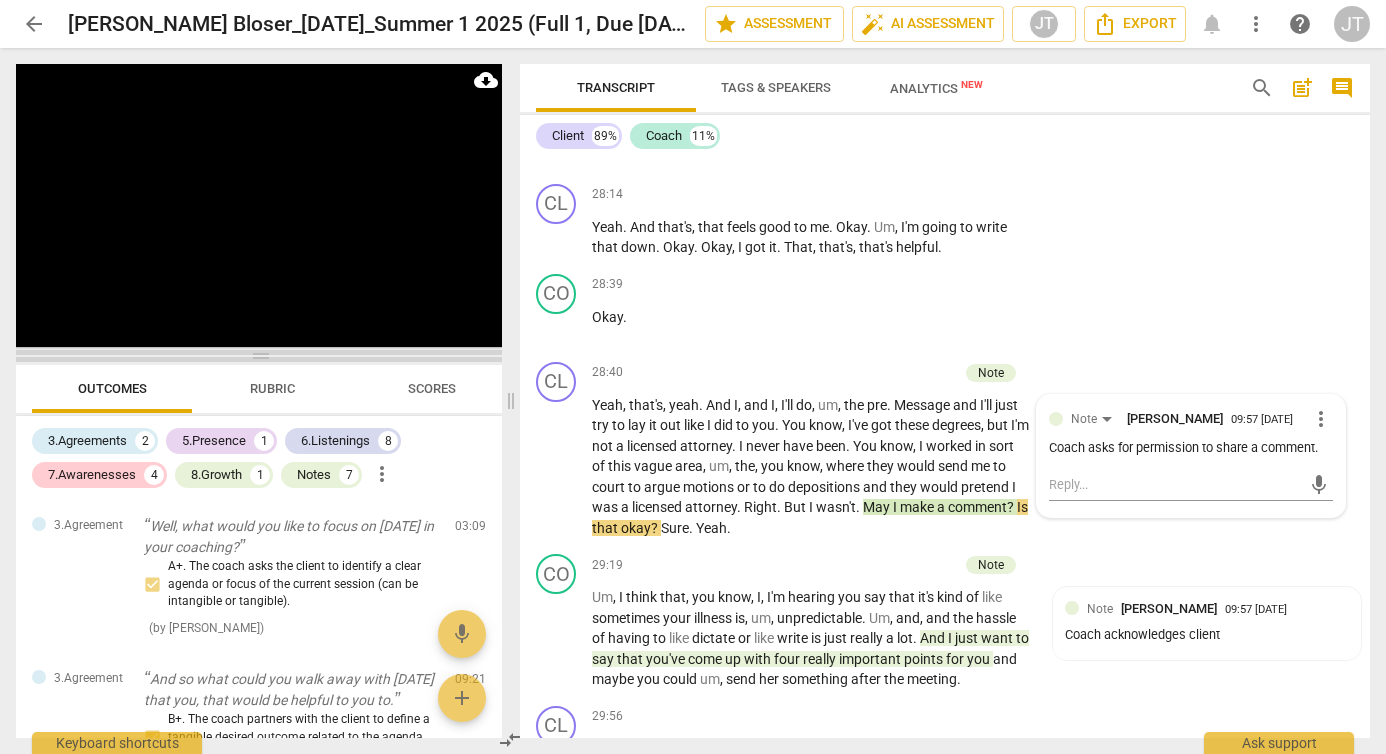 drag, startPoint x: 260, startPoint y: 246, endPoint x: 260, endPoint y: 354, distance: 108 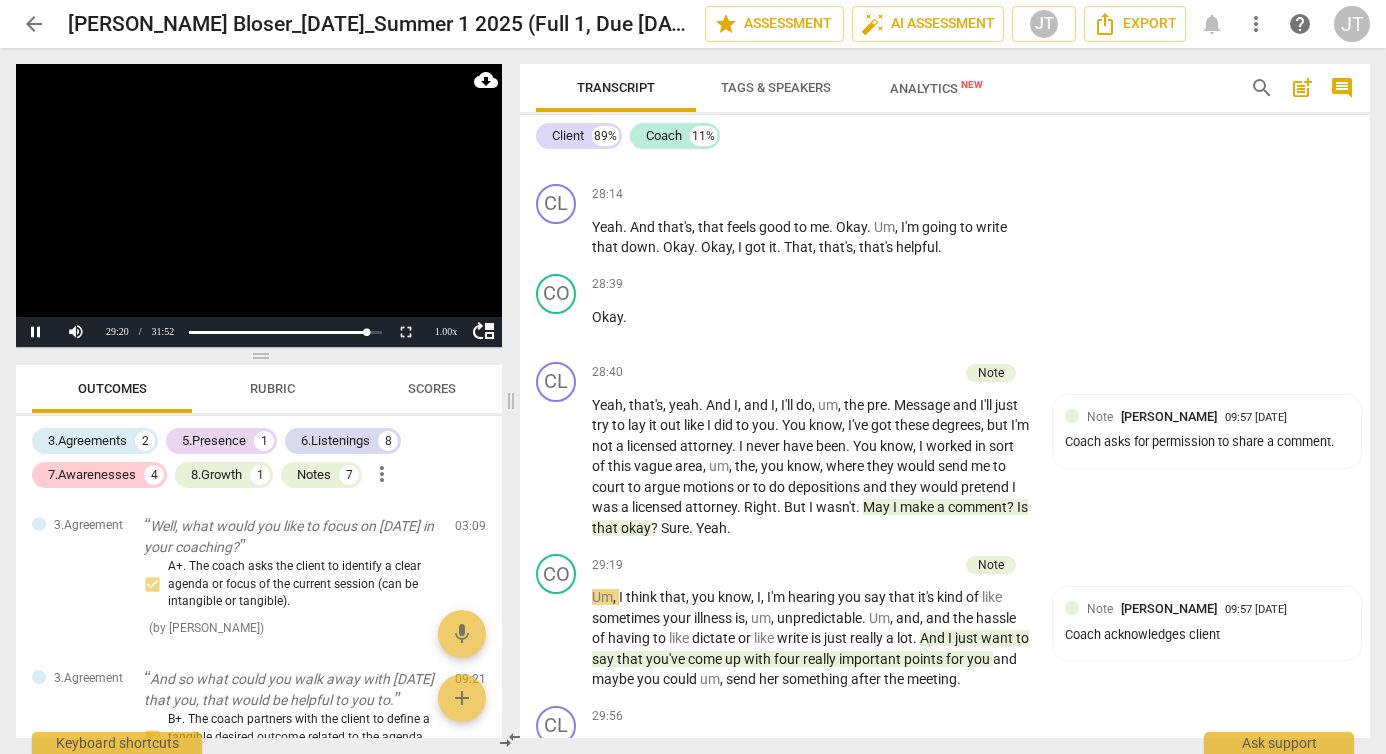 click at bounding box center (259, 205) 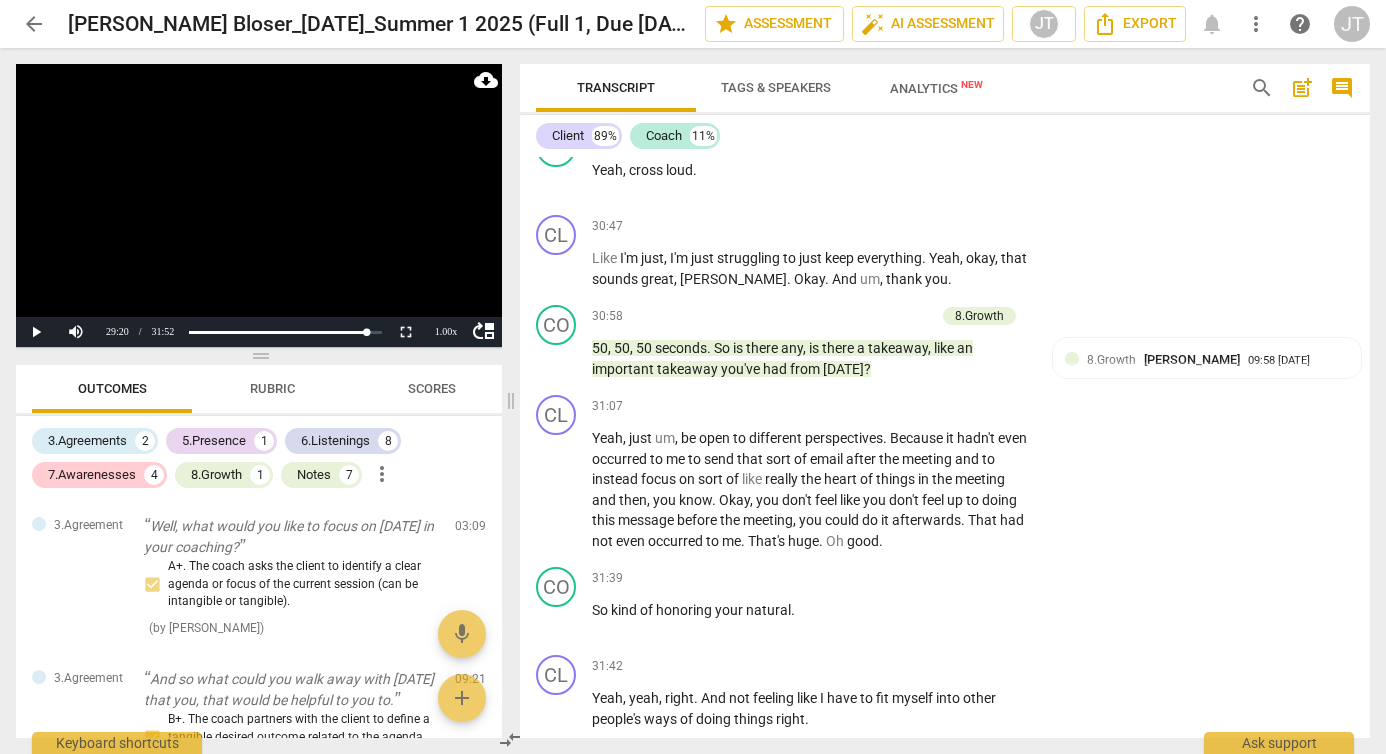scroll, scrollTop: 10224, scrollLeft: 0, axis: vertical 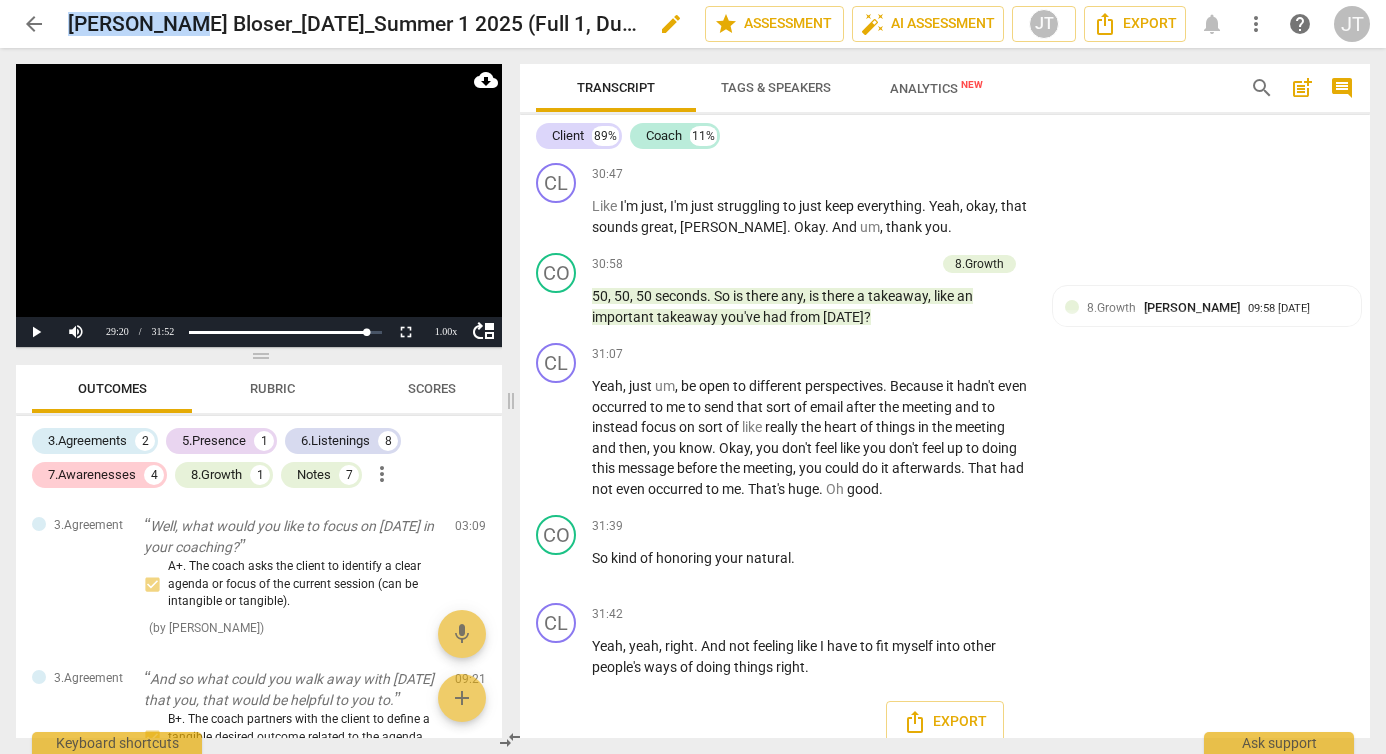drag, startPoint x: 74, startPoint y: 22, endPoint x: 178, endPoint y: 24, distance: 104.019226 